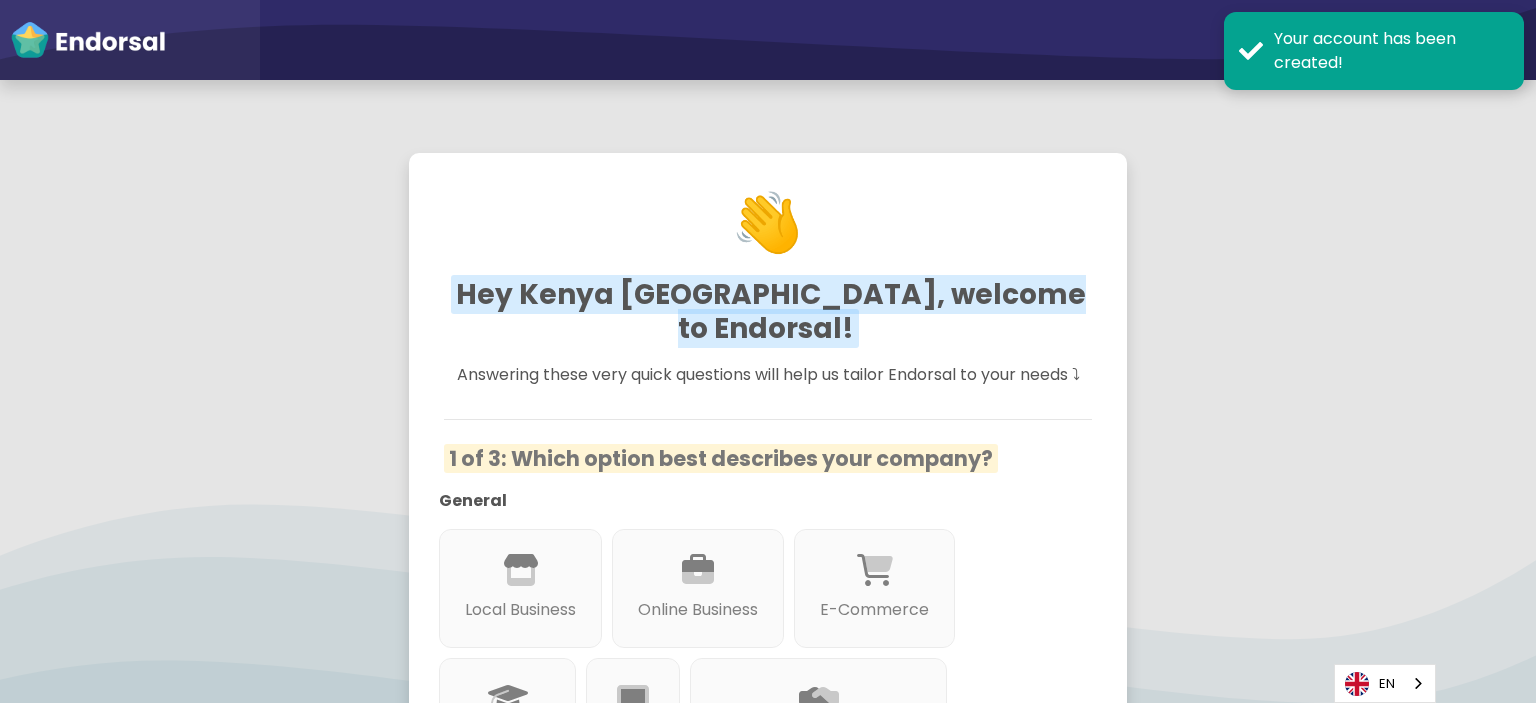 scroll, scrollTop: 0, scrollLeft: 0, axis: both 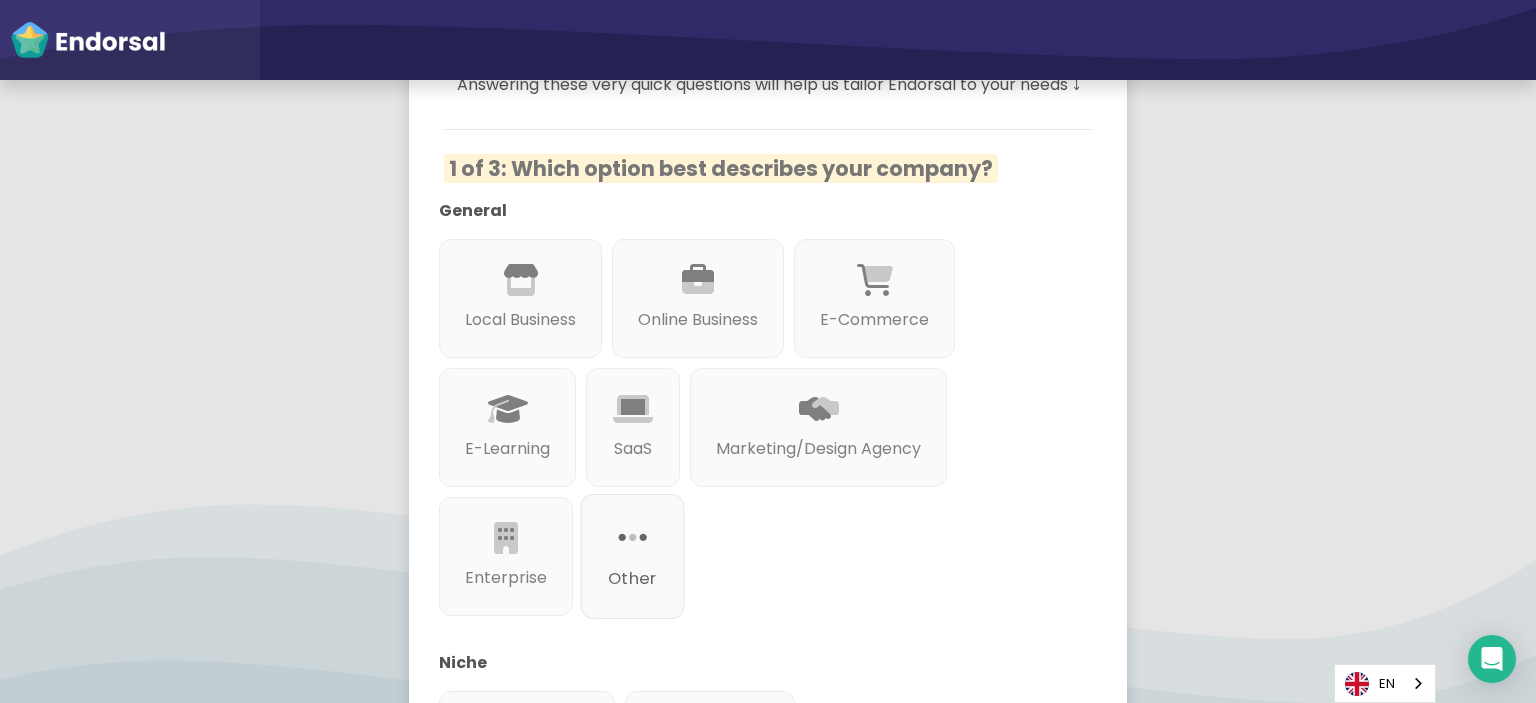 click 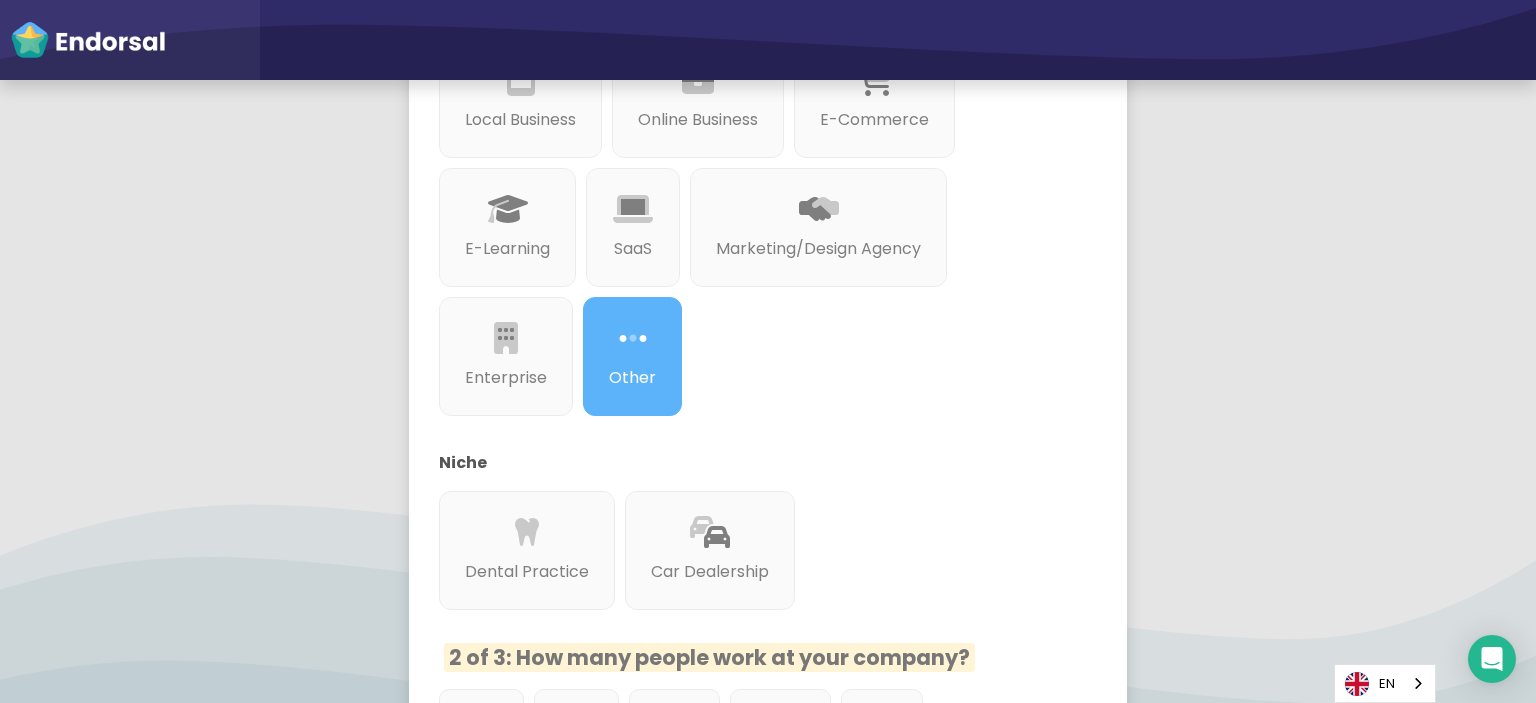 scroll, scrollTop: 823, scrollLeft: 0, axis: vertical 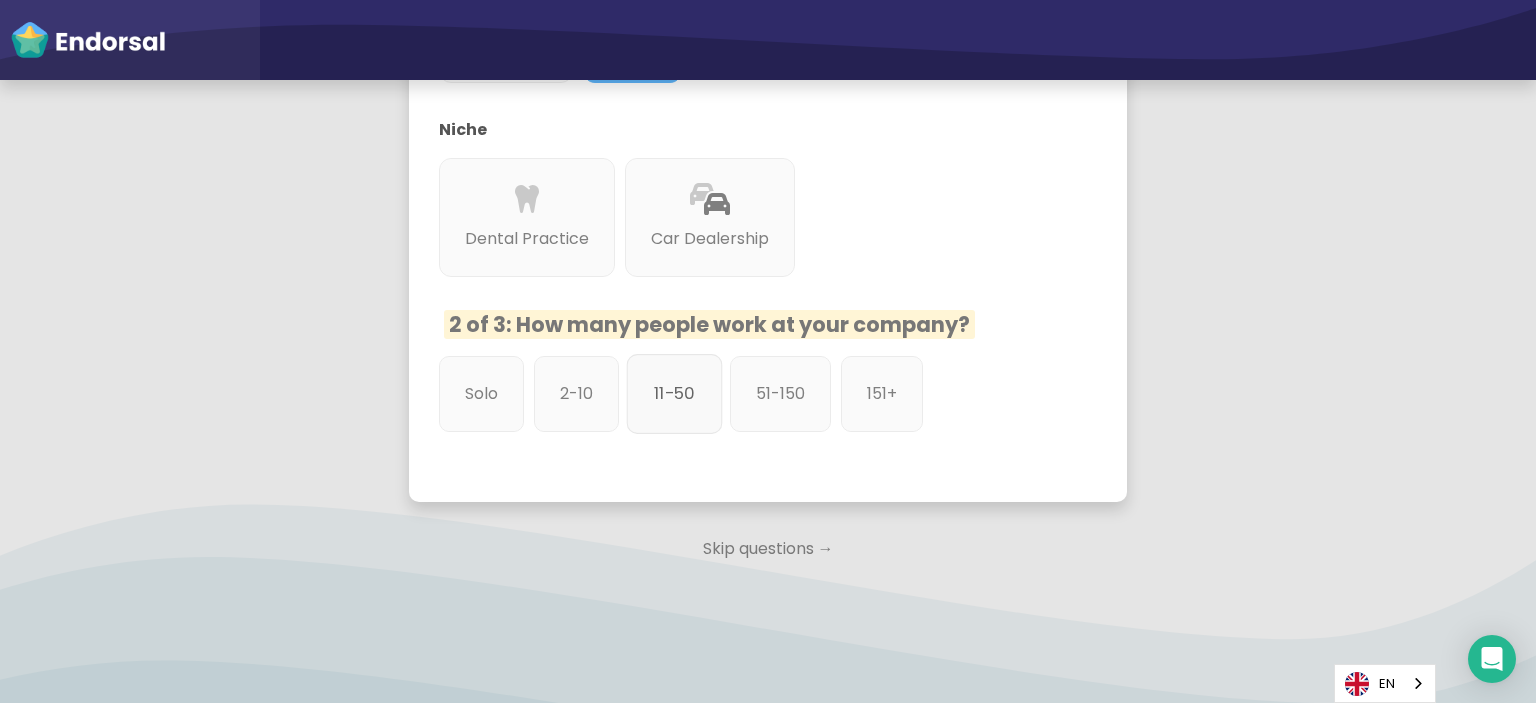 click on "11-50" 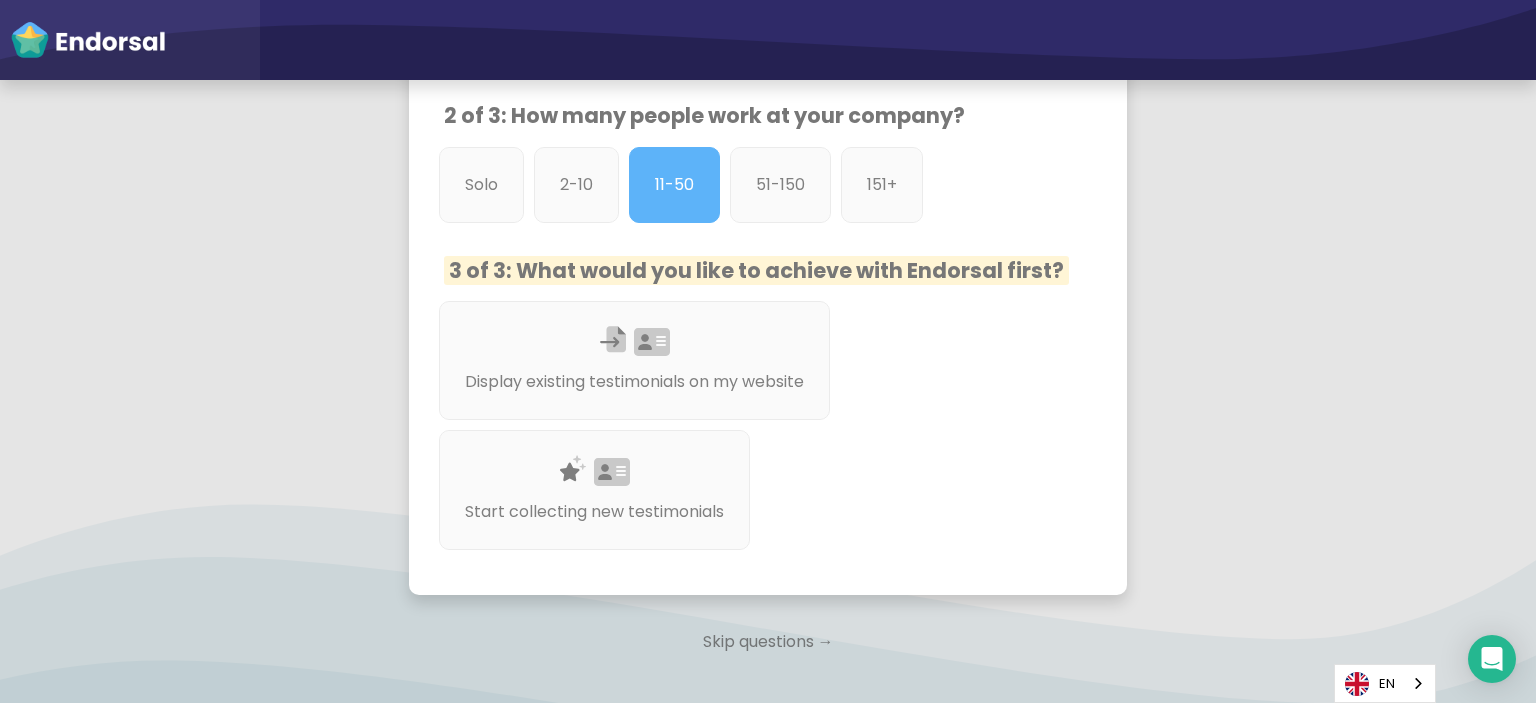 scroll, scrollTop: 1060, scrollLeft: 0, axis: vertical 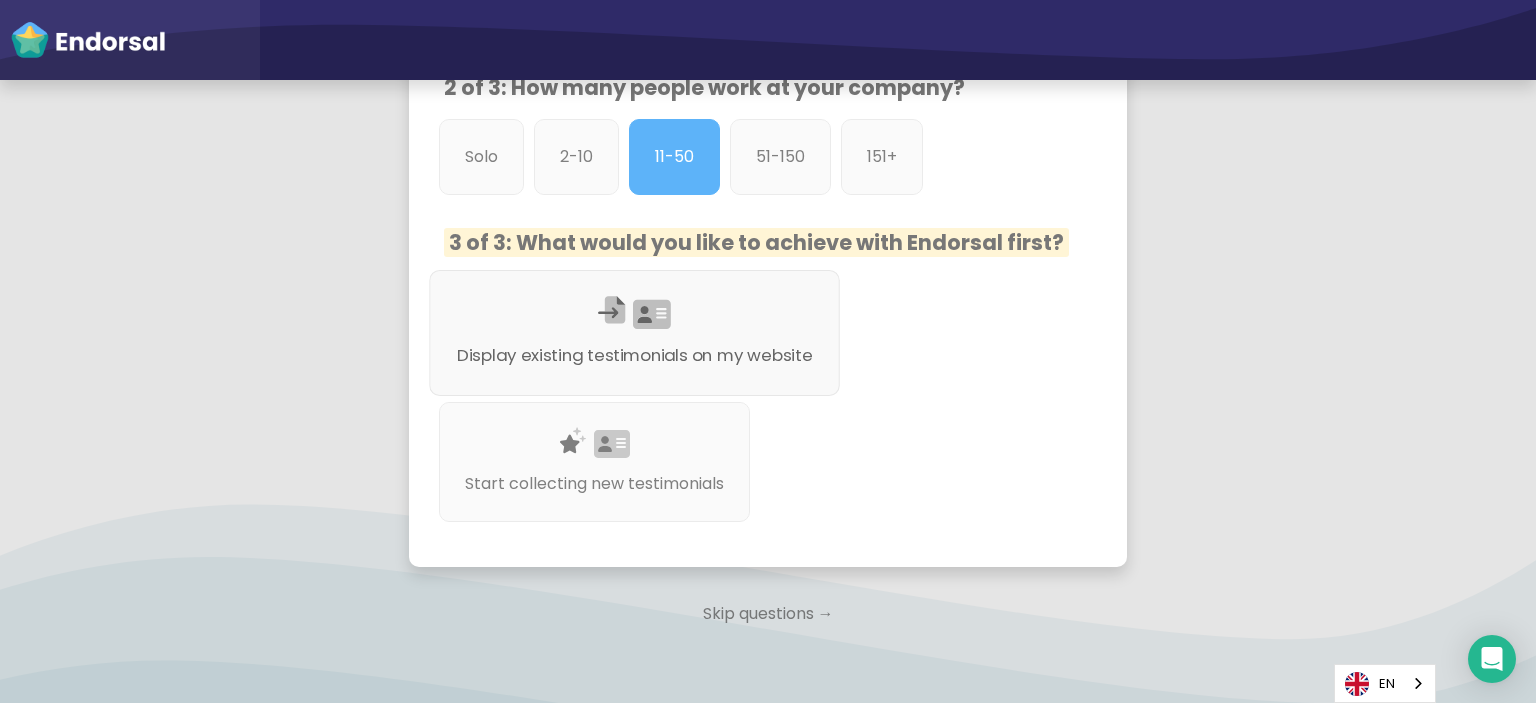 click 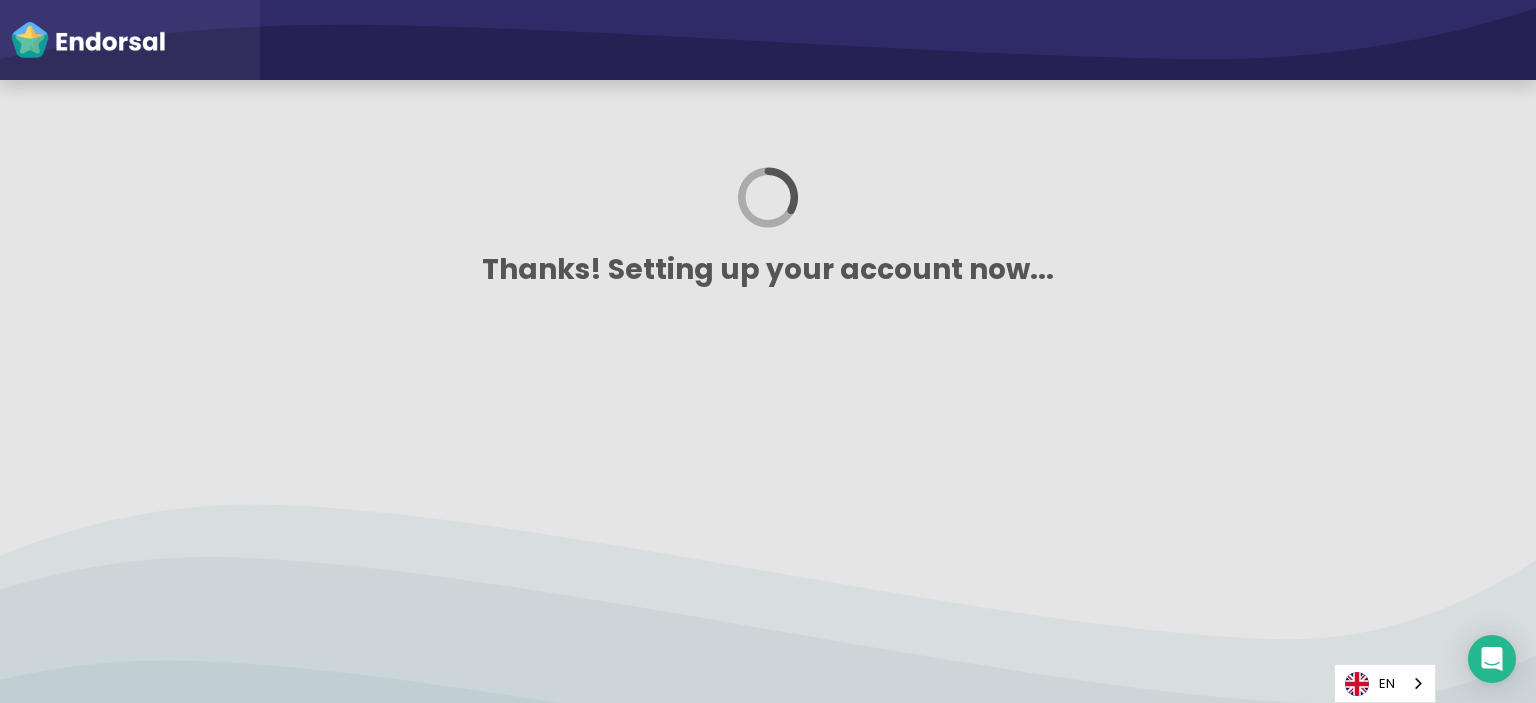 scroll, scrollTop: 0, scrollLeft: 0, axis: both 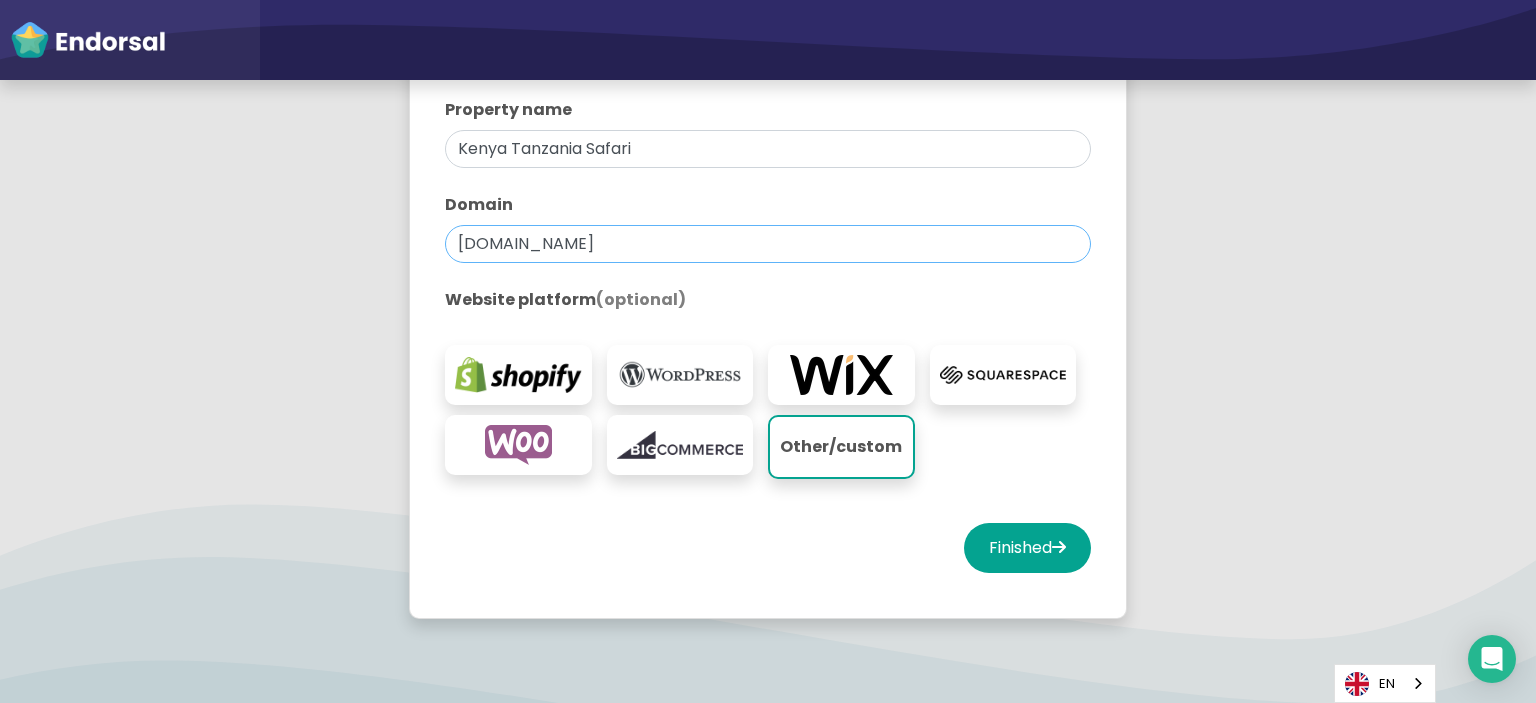 click on "[DOMAIN_NAME]" 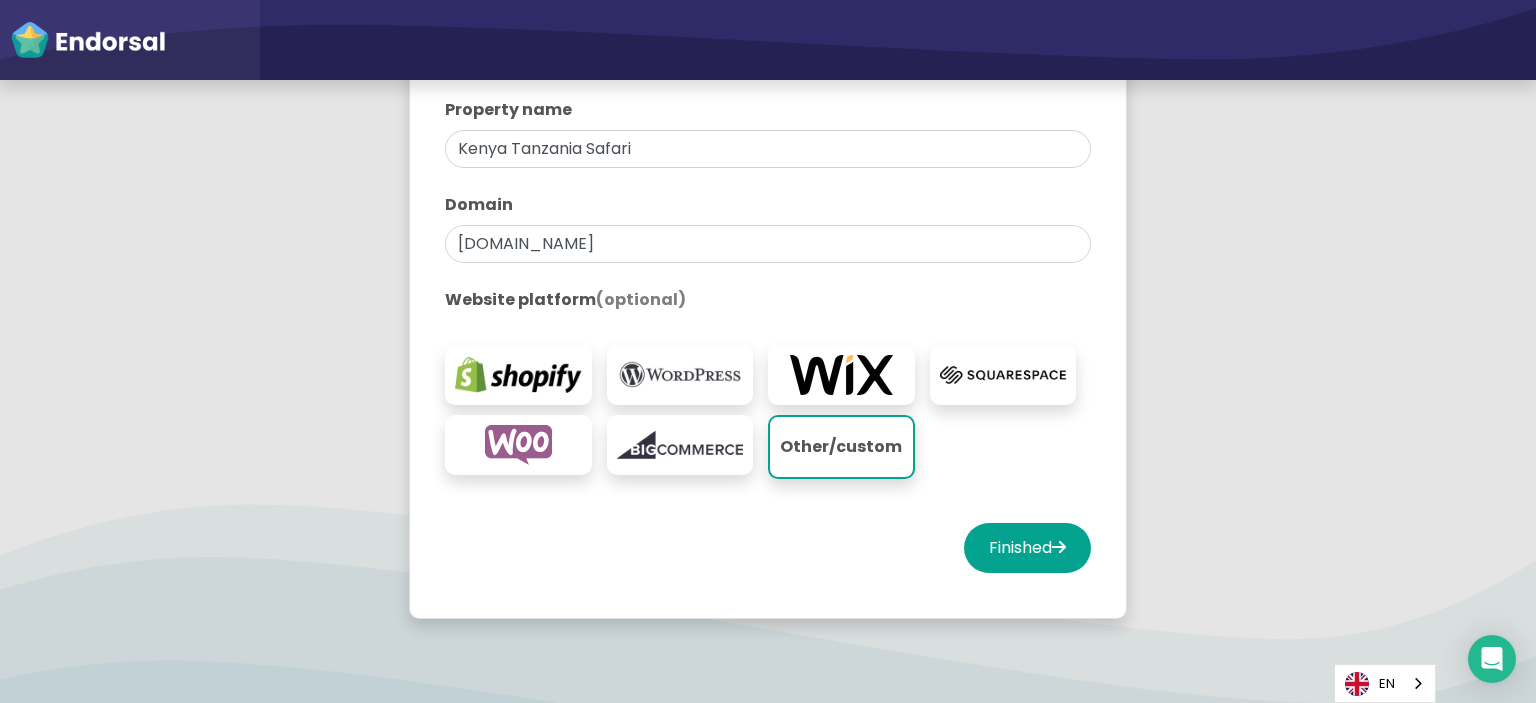 click on "Other/custom" 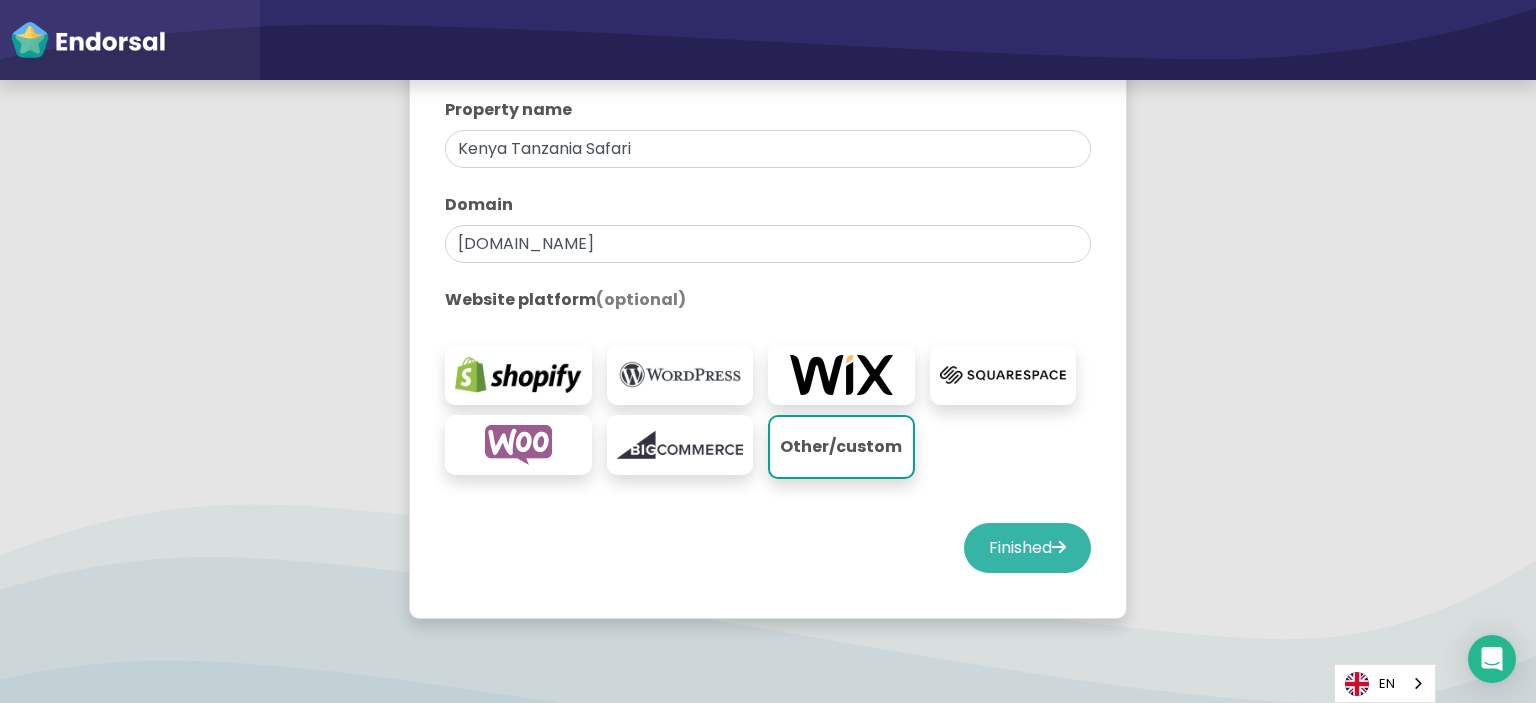 click 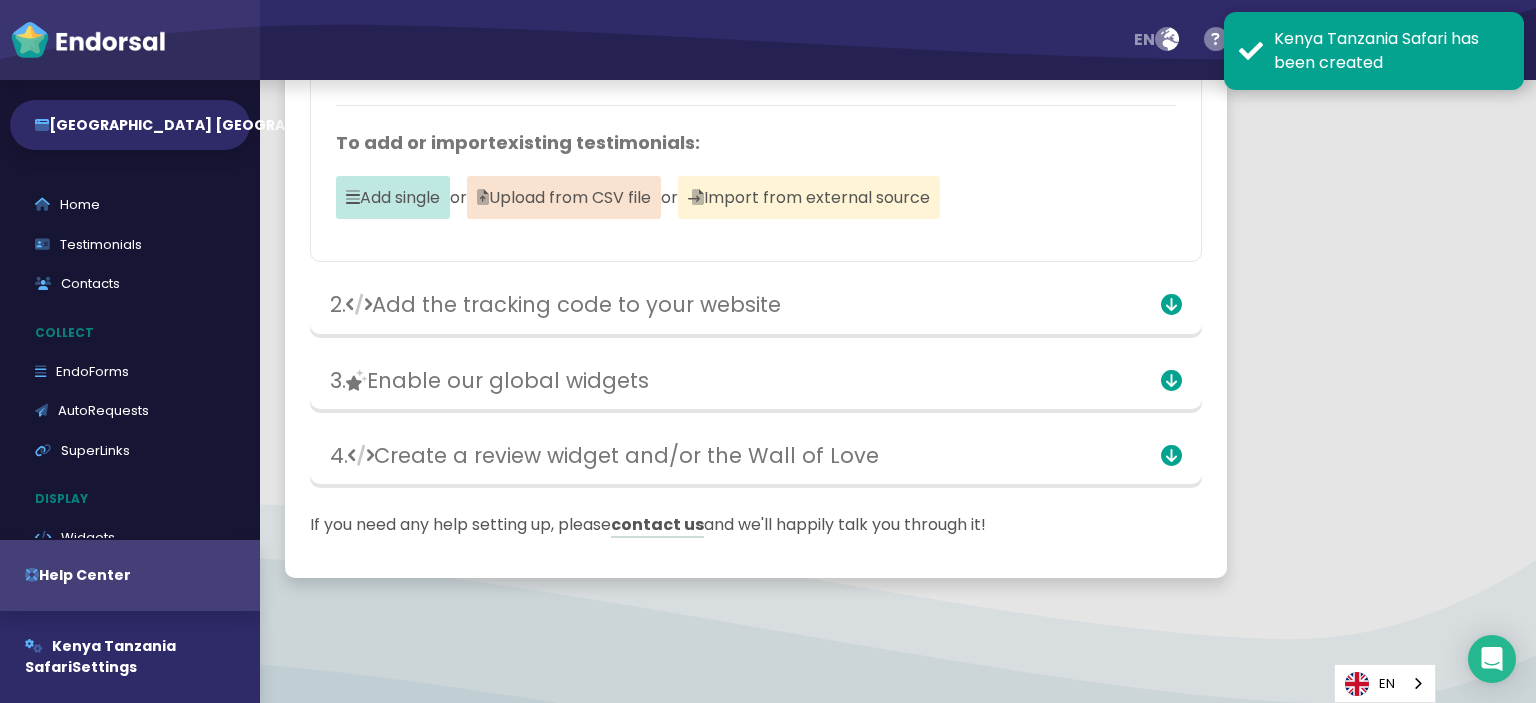 scroll, scrollTop: 0, scrollLeft: 0, axis: both 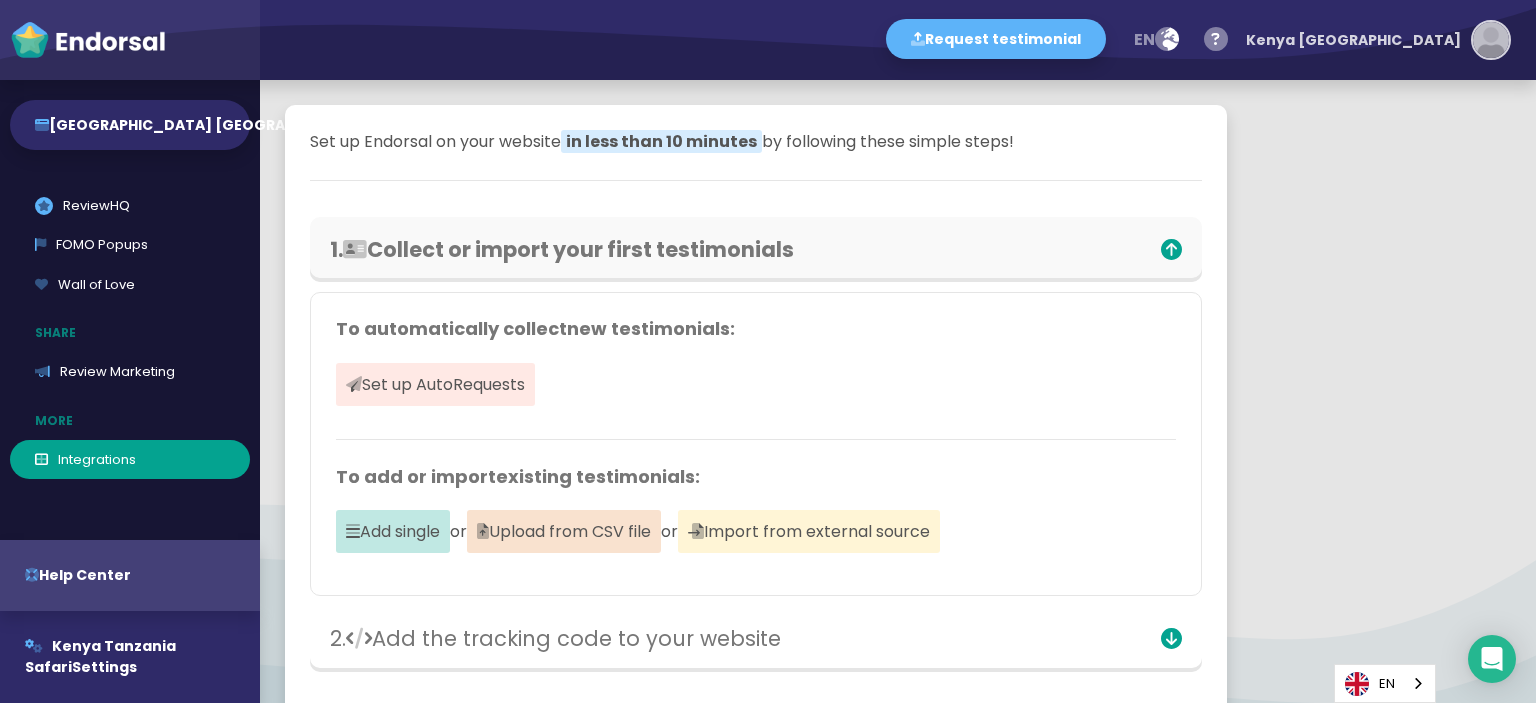 click at bounding box center (1491, 40) 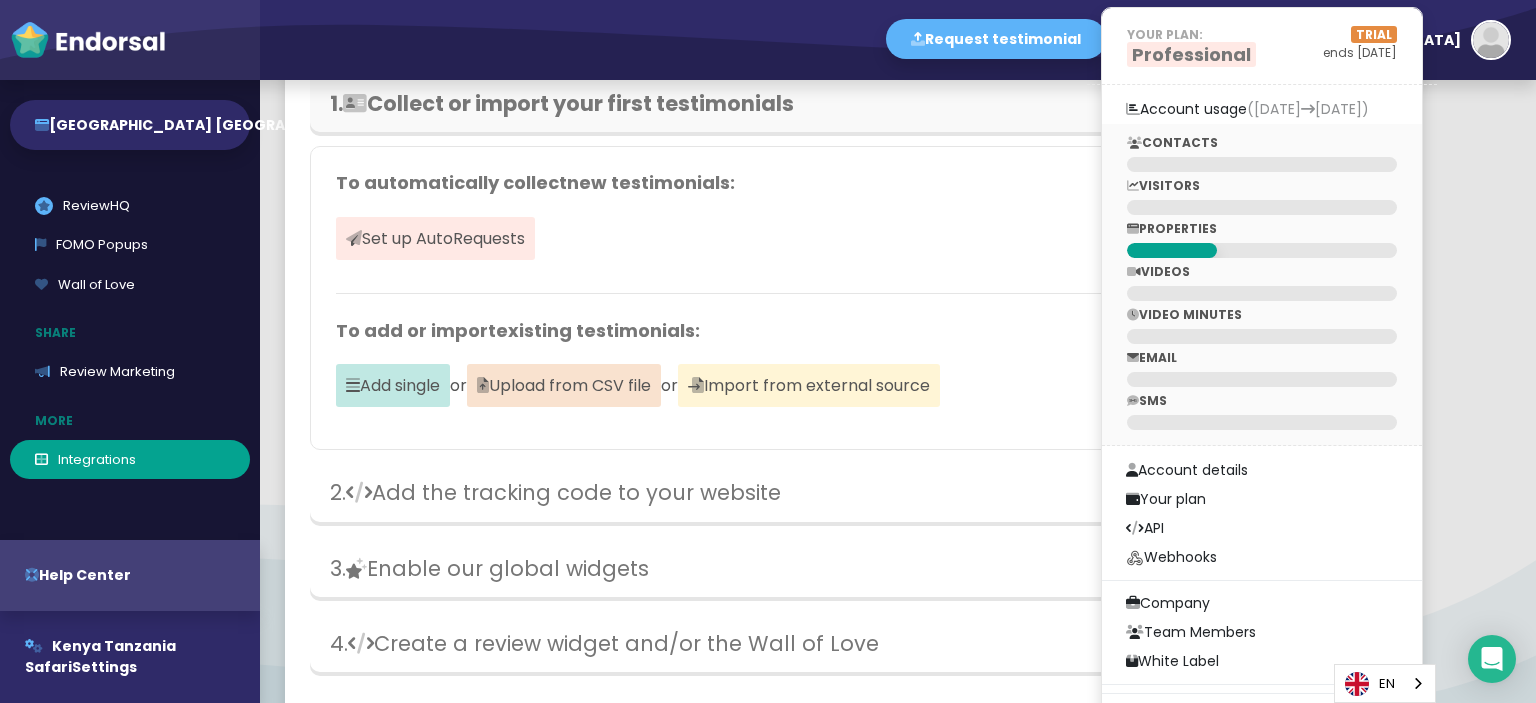 scroll, scrollTop: 100, scrollLeft: 0, axis: vertical 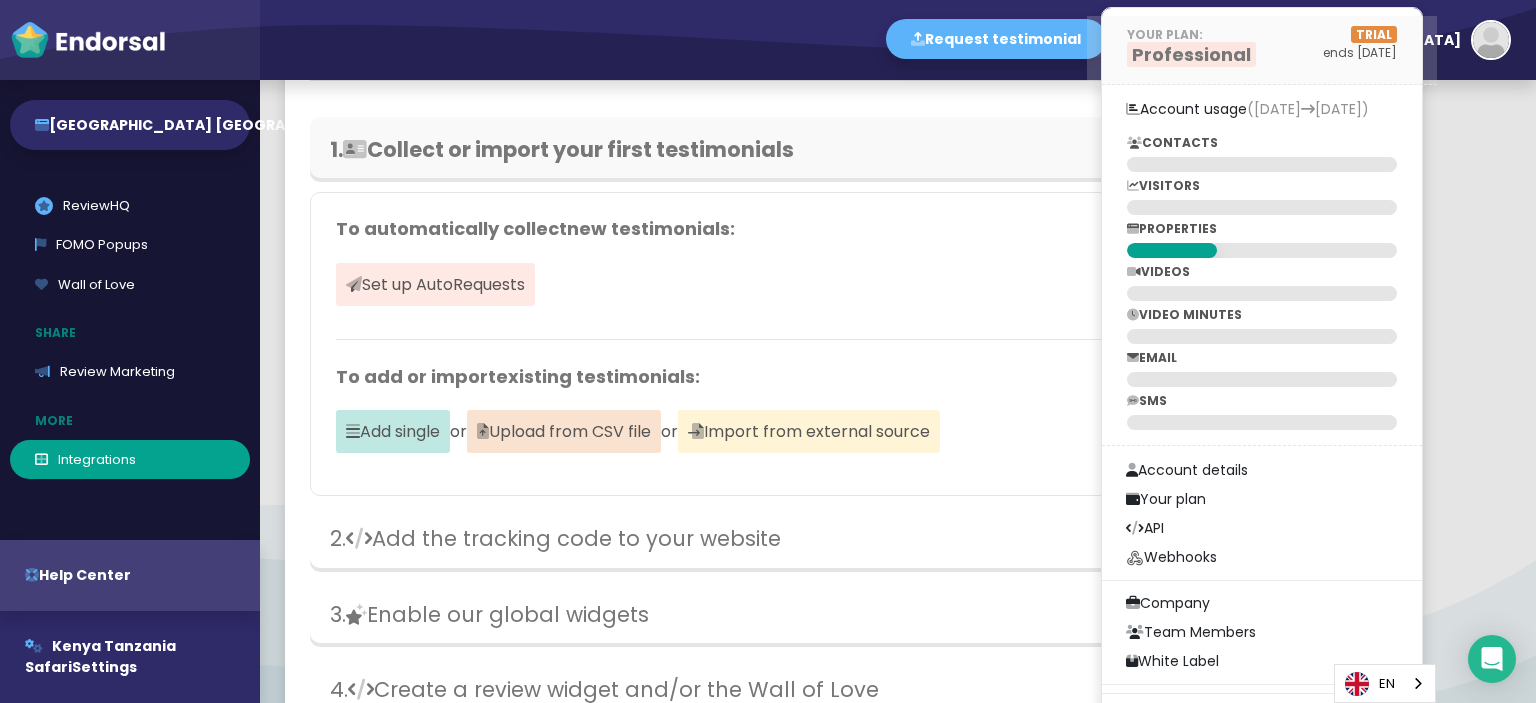 click on "Professional" at bounding box center [1191, 54] 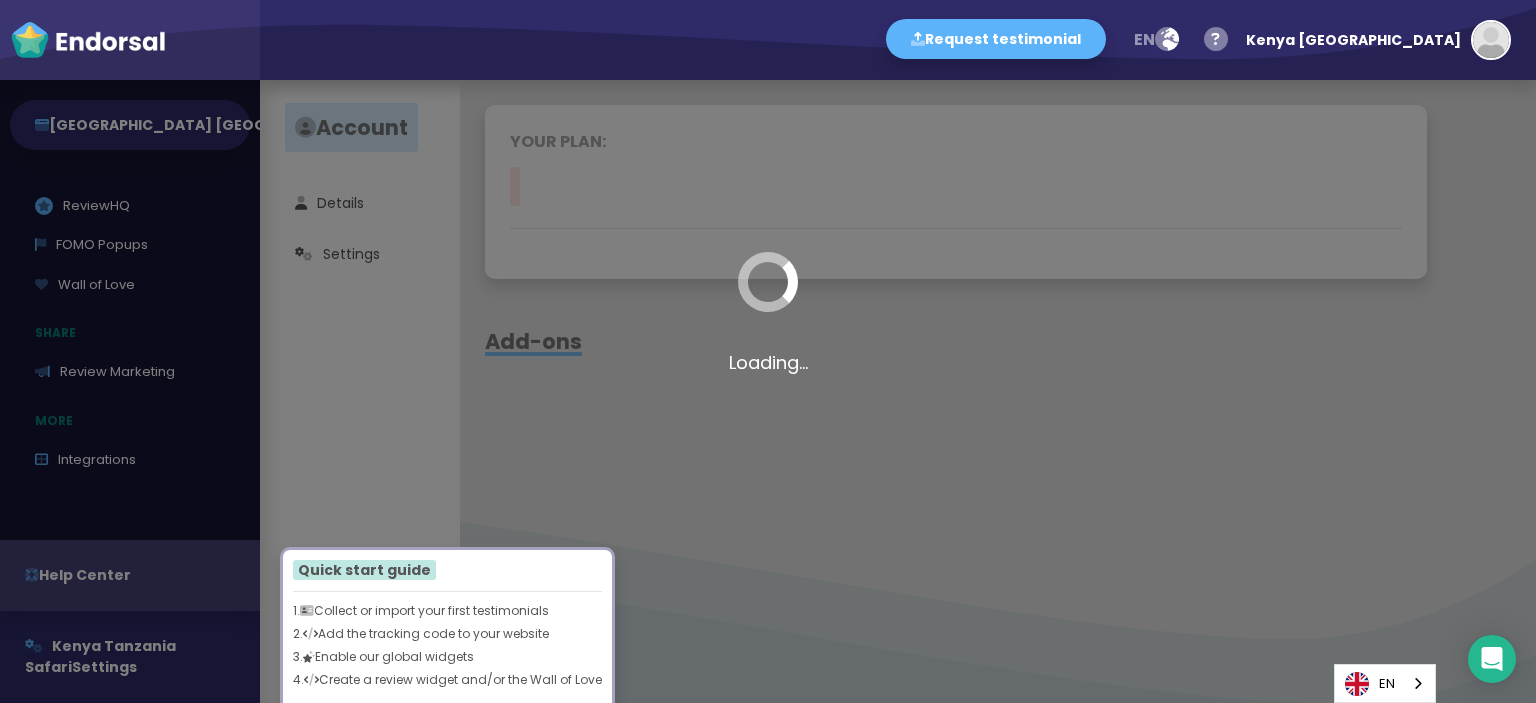 scroll, scrollTop: 0, scrollLeft: 0, axis: both 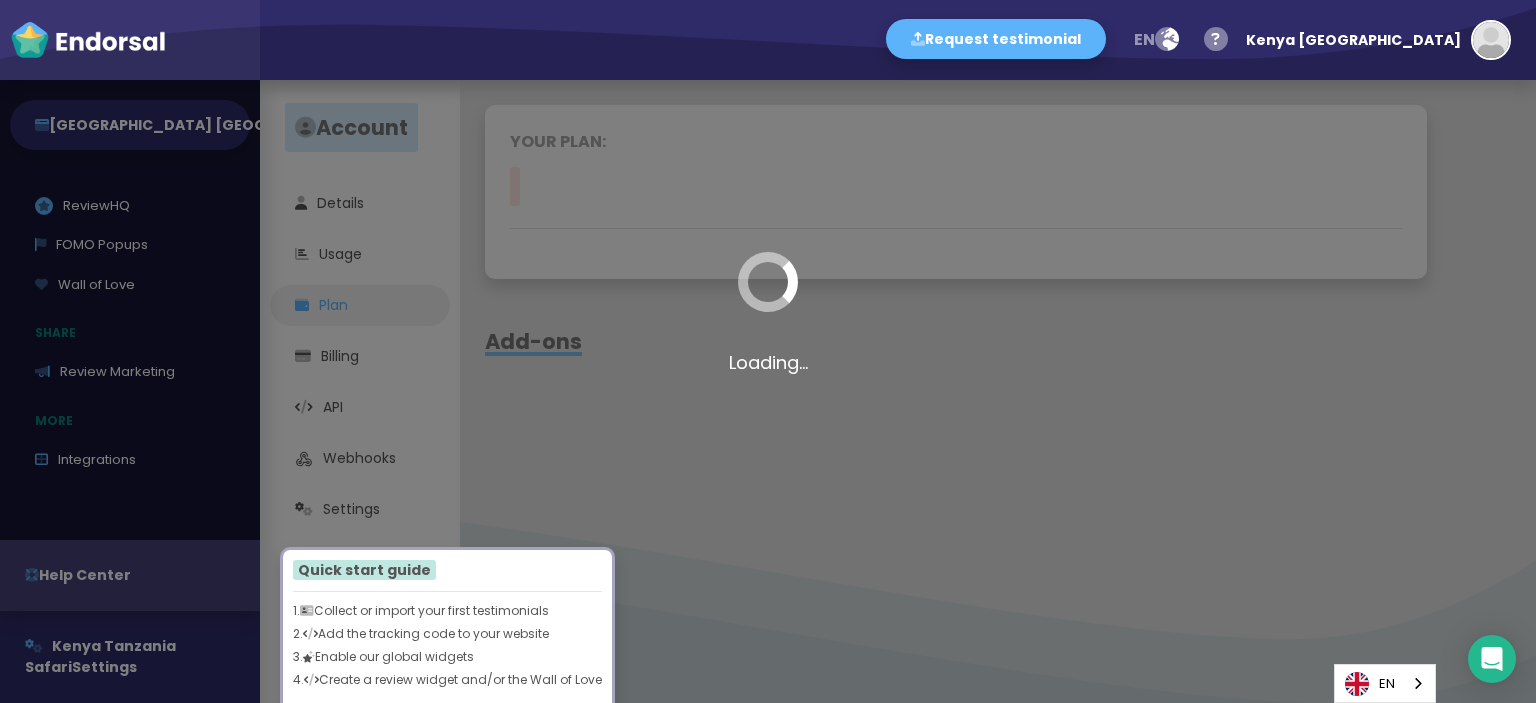 click on "Loading..." 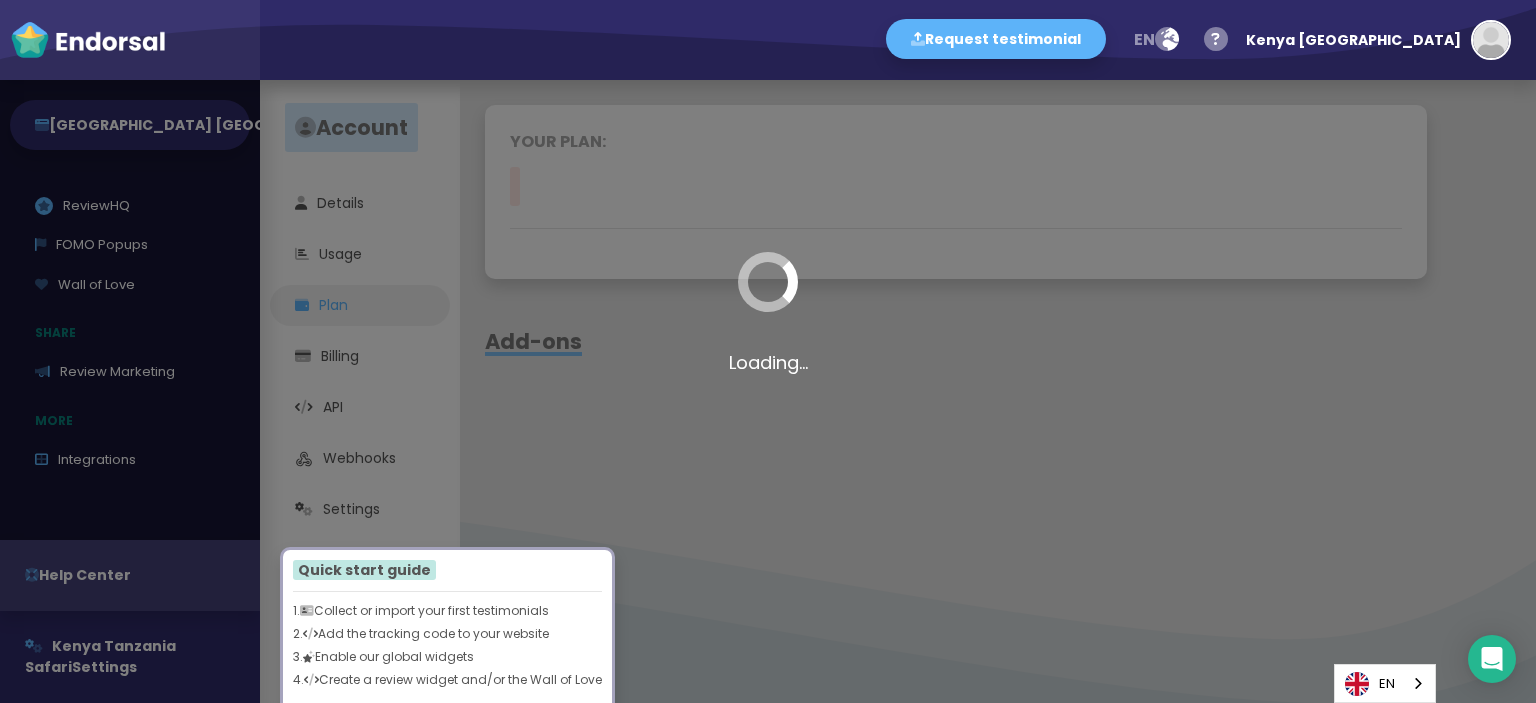click on "Loading..." 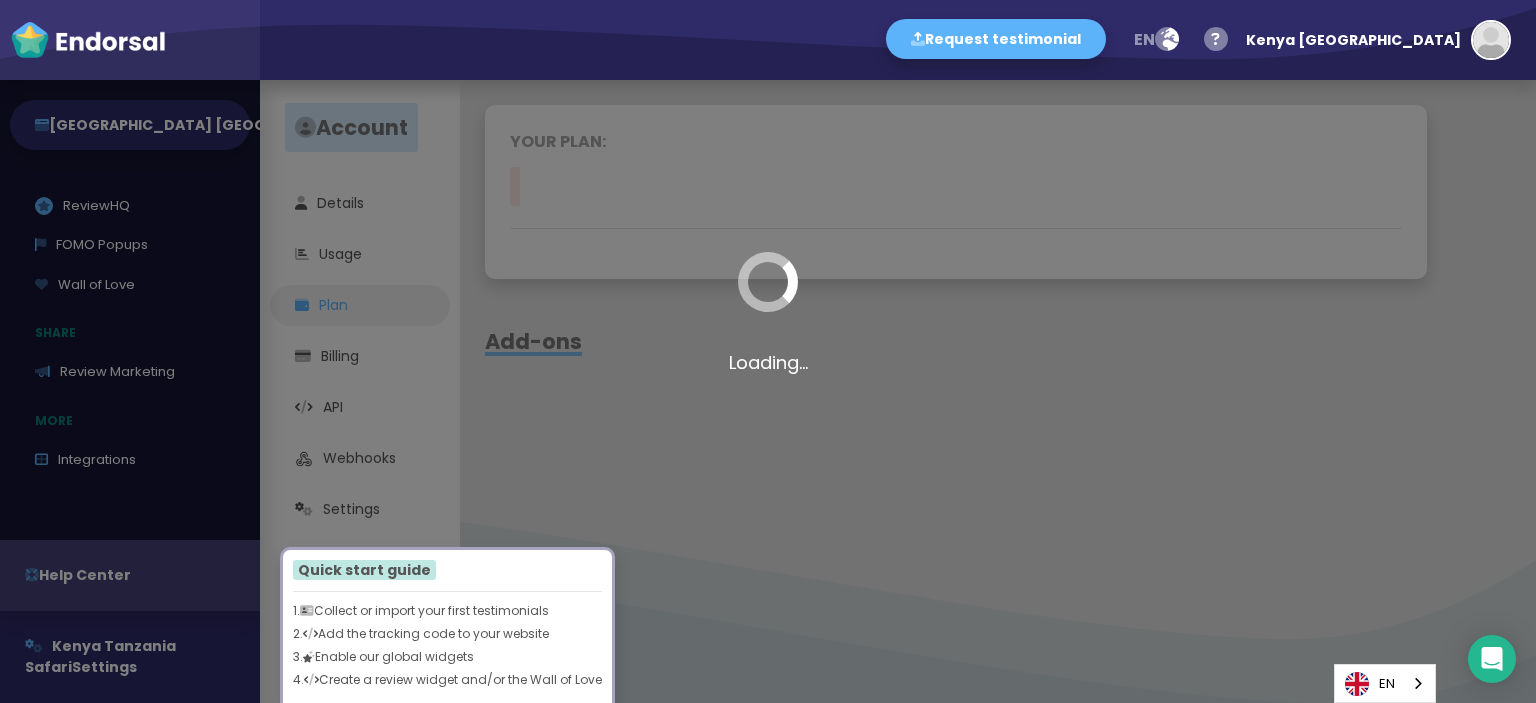 click on "Loading..." 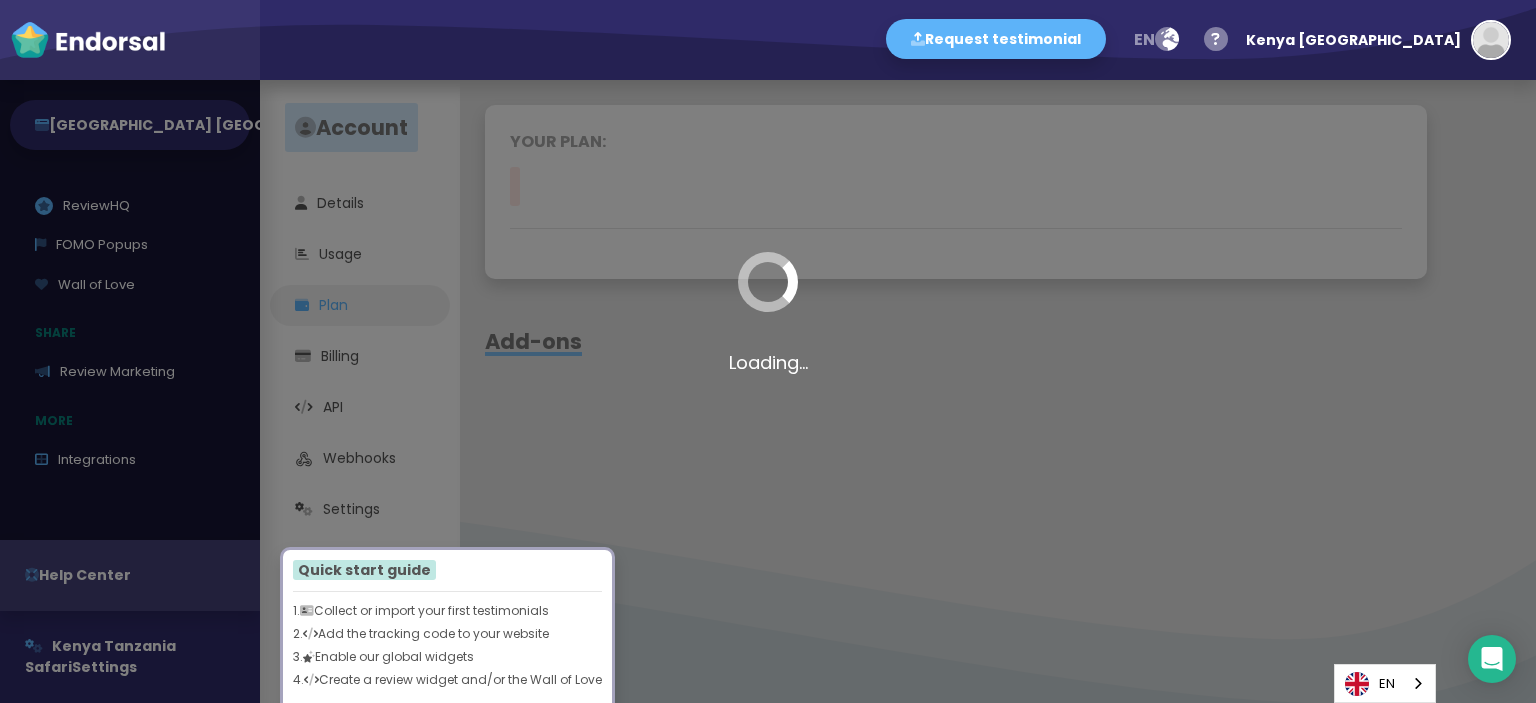 click on "Loading..." 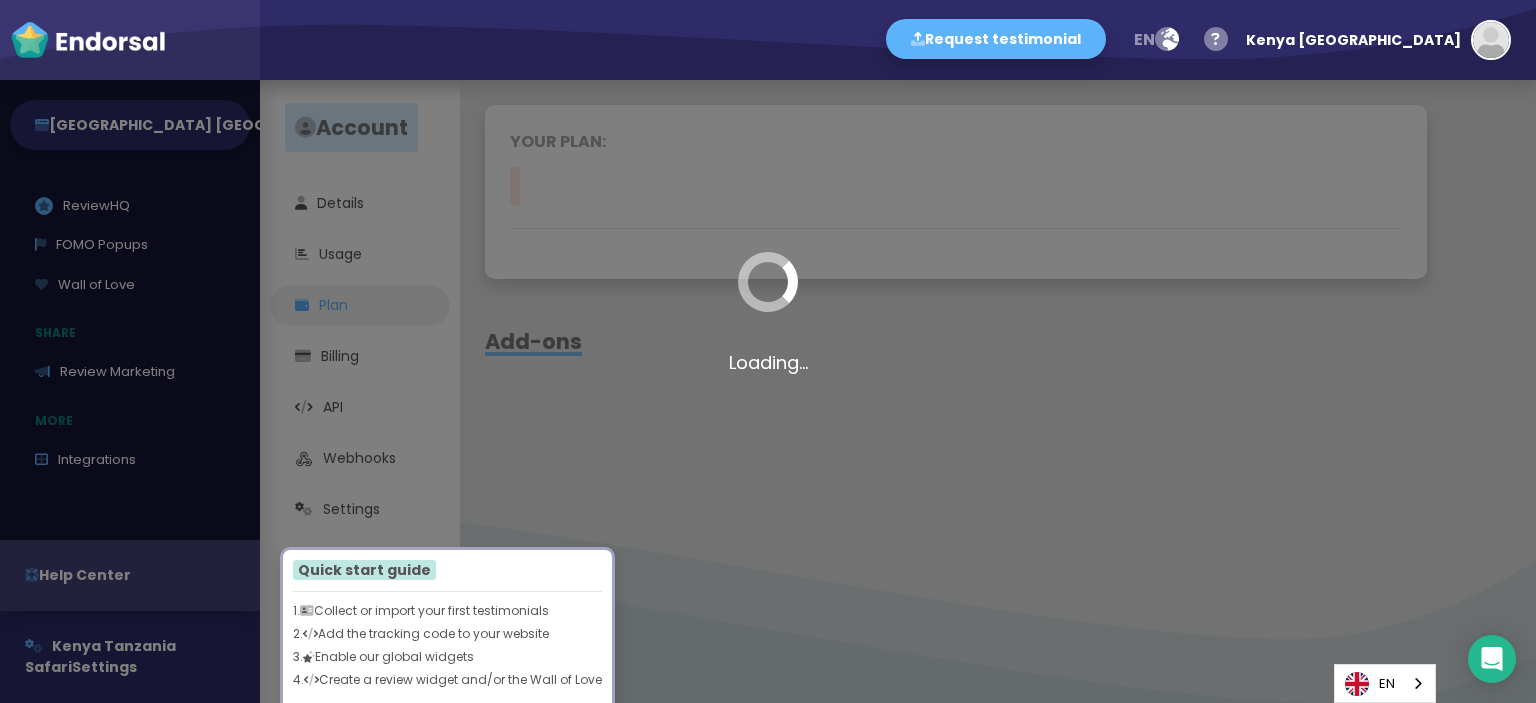 click on "Loading..." 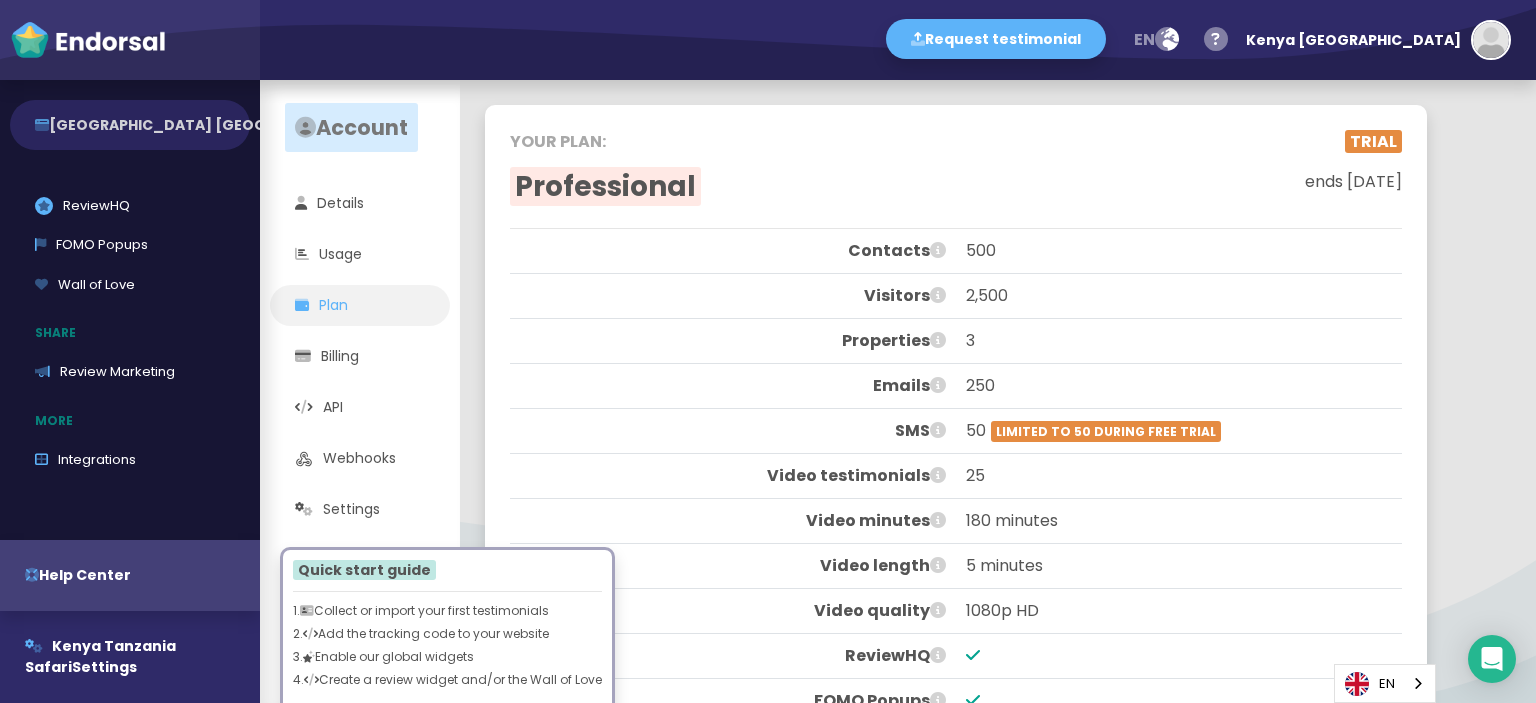 click on "[GEOGRAPHIC_DATA] [GEOGRAPHIC_DATA] Safar..." at bounding box center (130, 125) 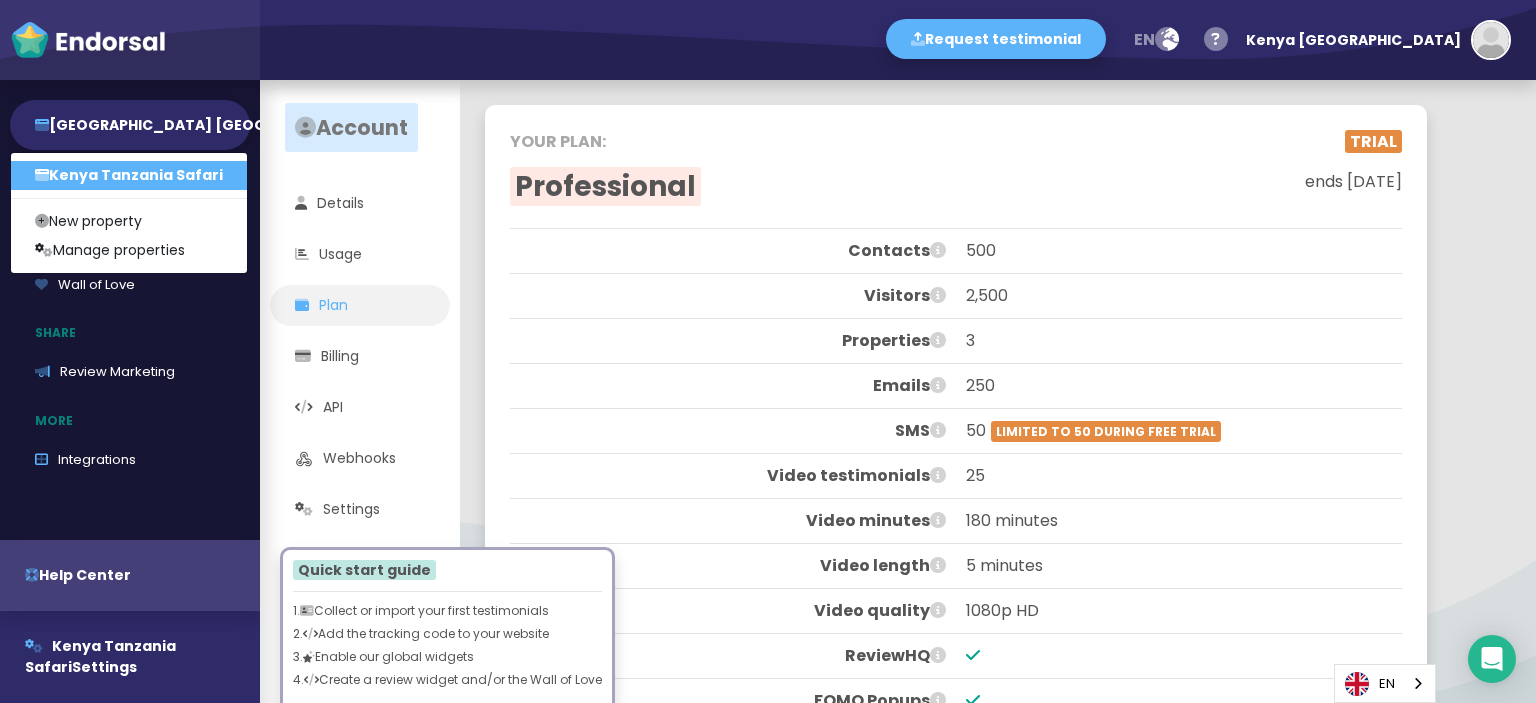 click on "3" 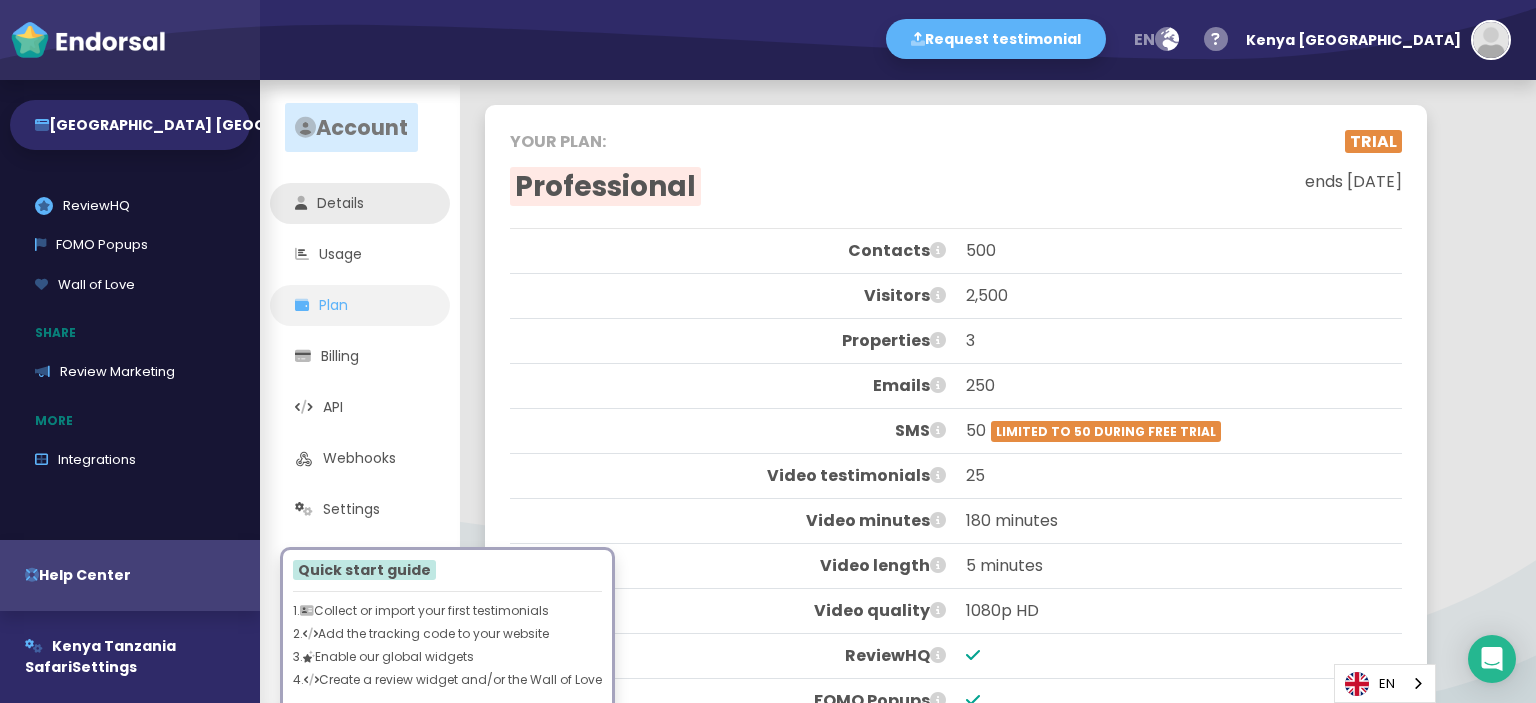 click on "Details" 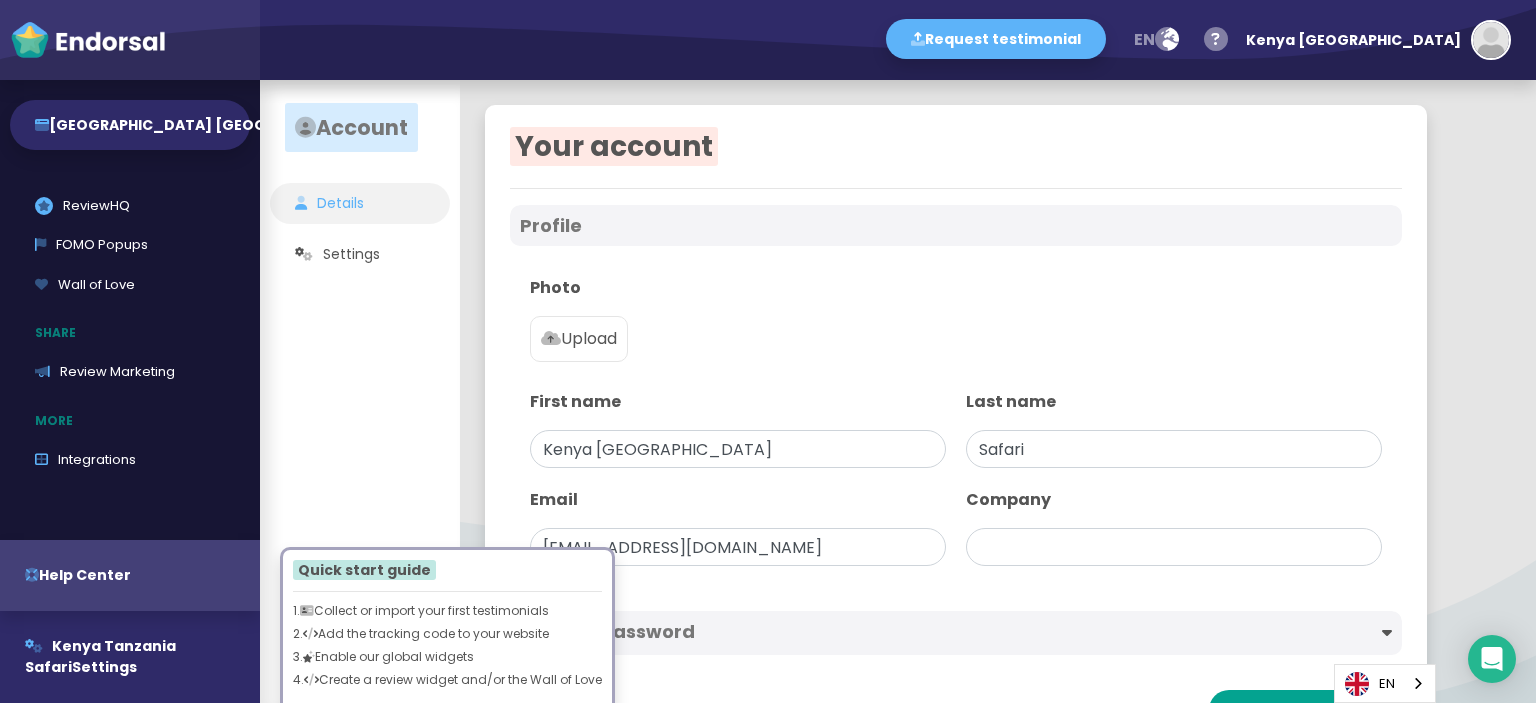 click on "Upload" at bounding box center (579, 339) 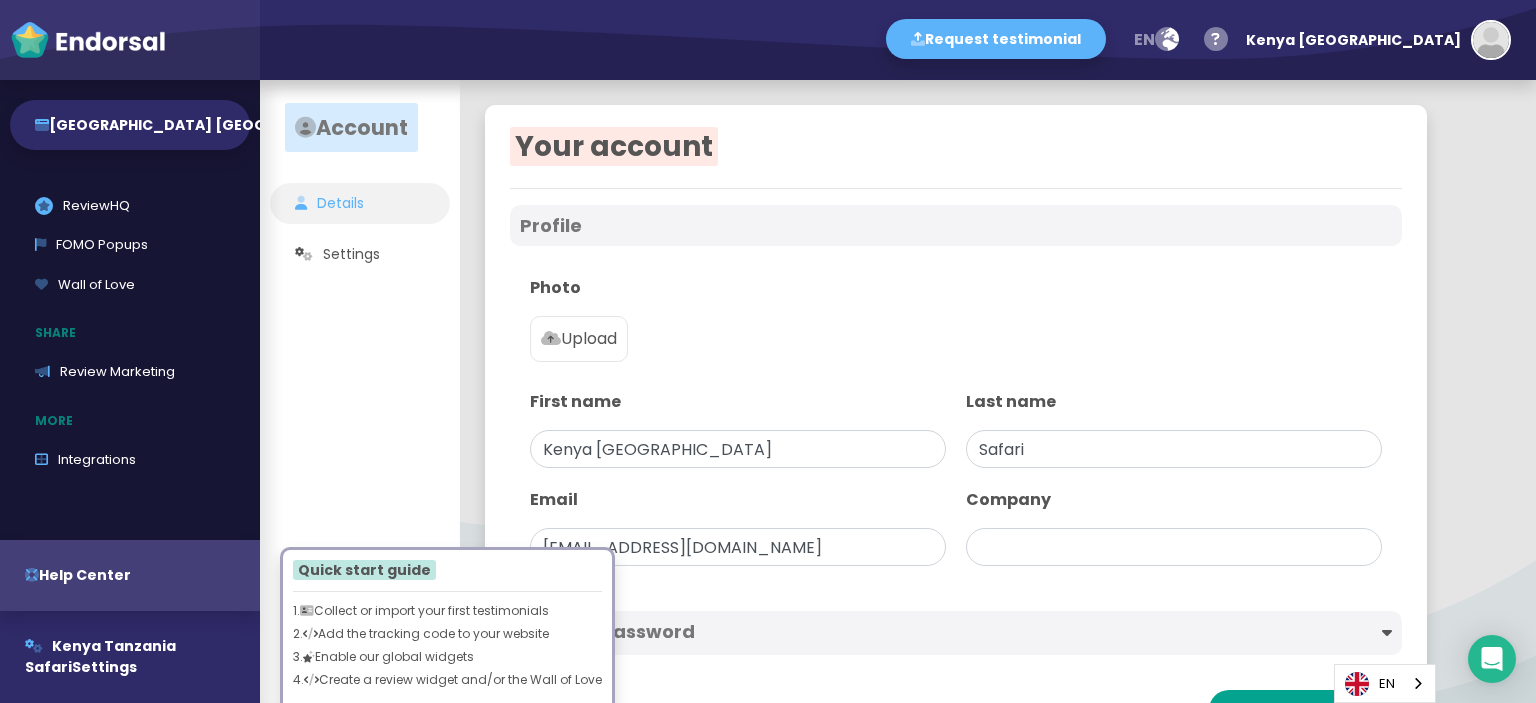 click on "Upload" at bounding box center (0, 0) 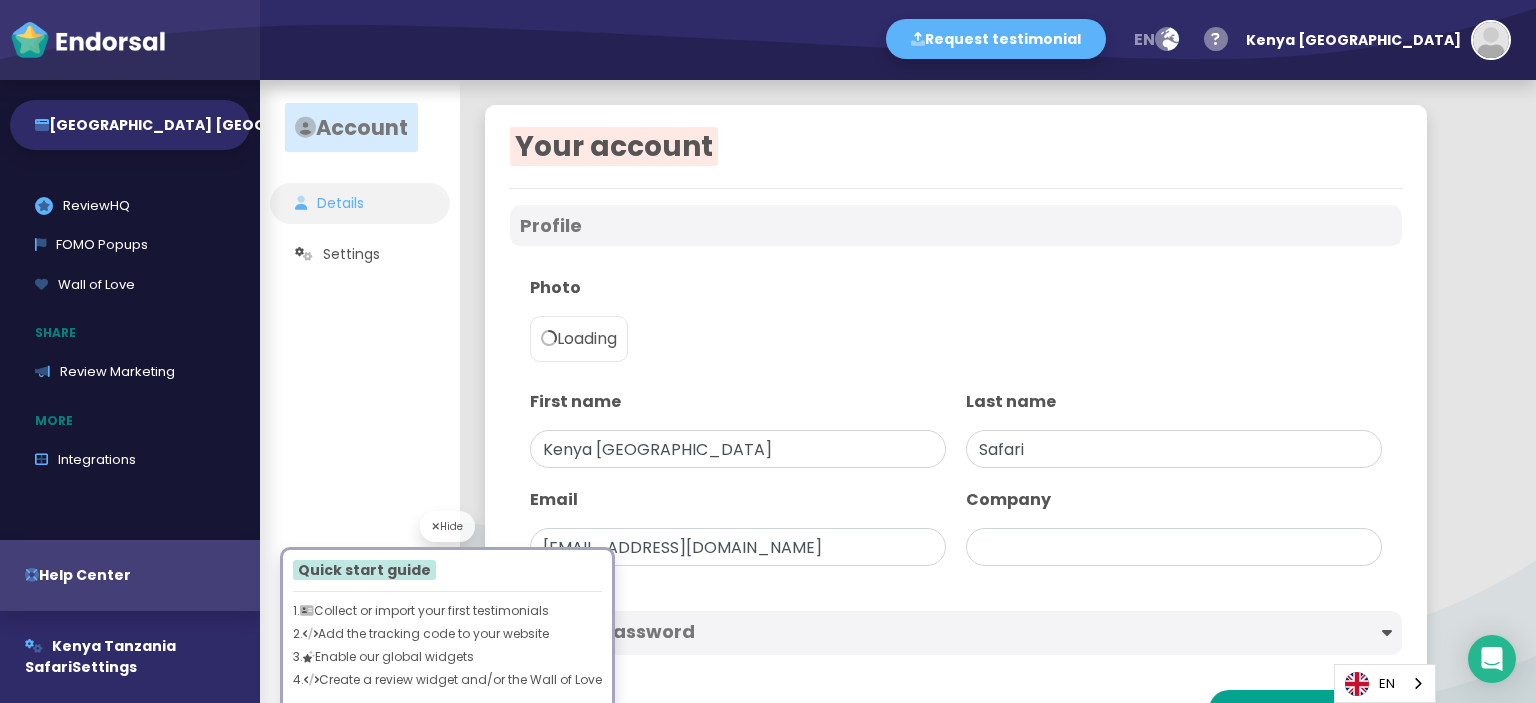 type on "Kenya Tanzania Safari" 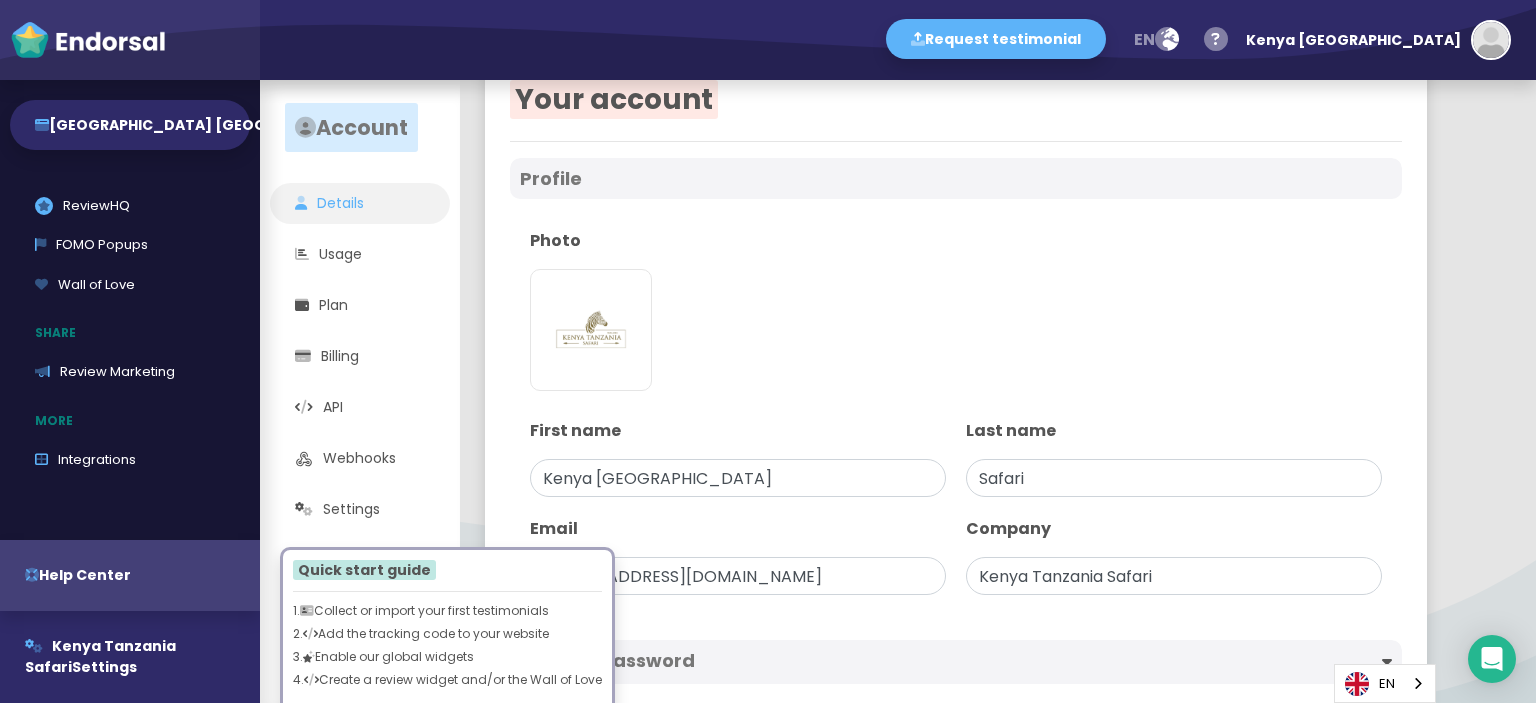 scroll, scrollTop: 72, scrollLeft: 0, axis: vertical 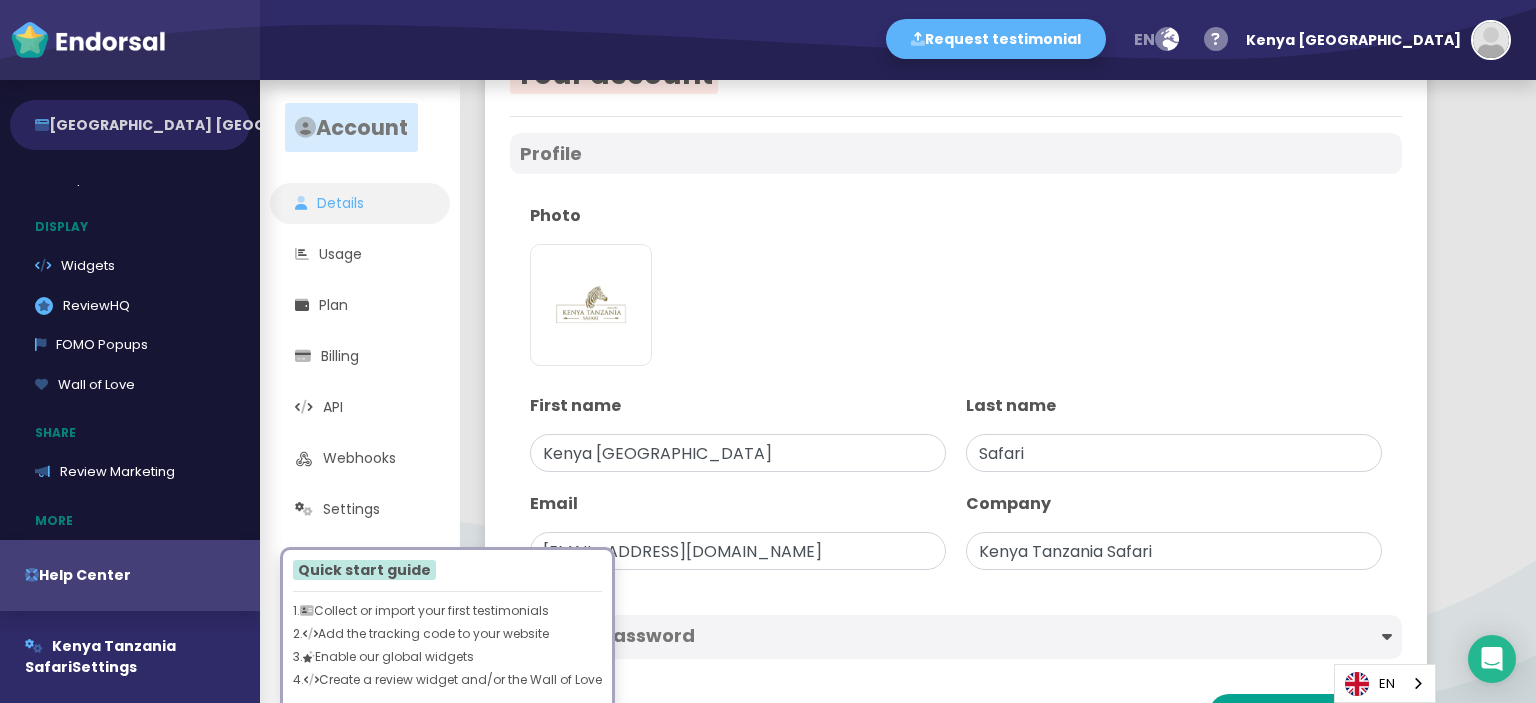 click on "[GEOGRAPHIC_DATA] [GEOGRAPHIC_DATA] Safar..." at bounding box center [130, 125] 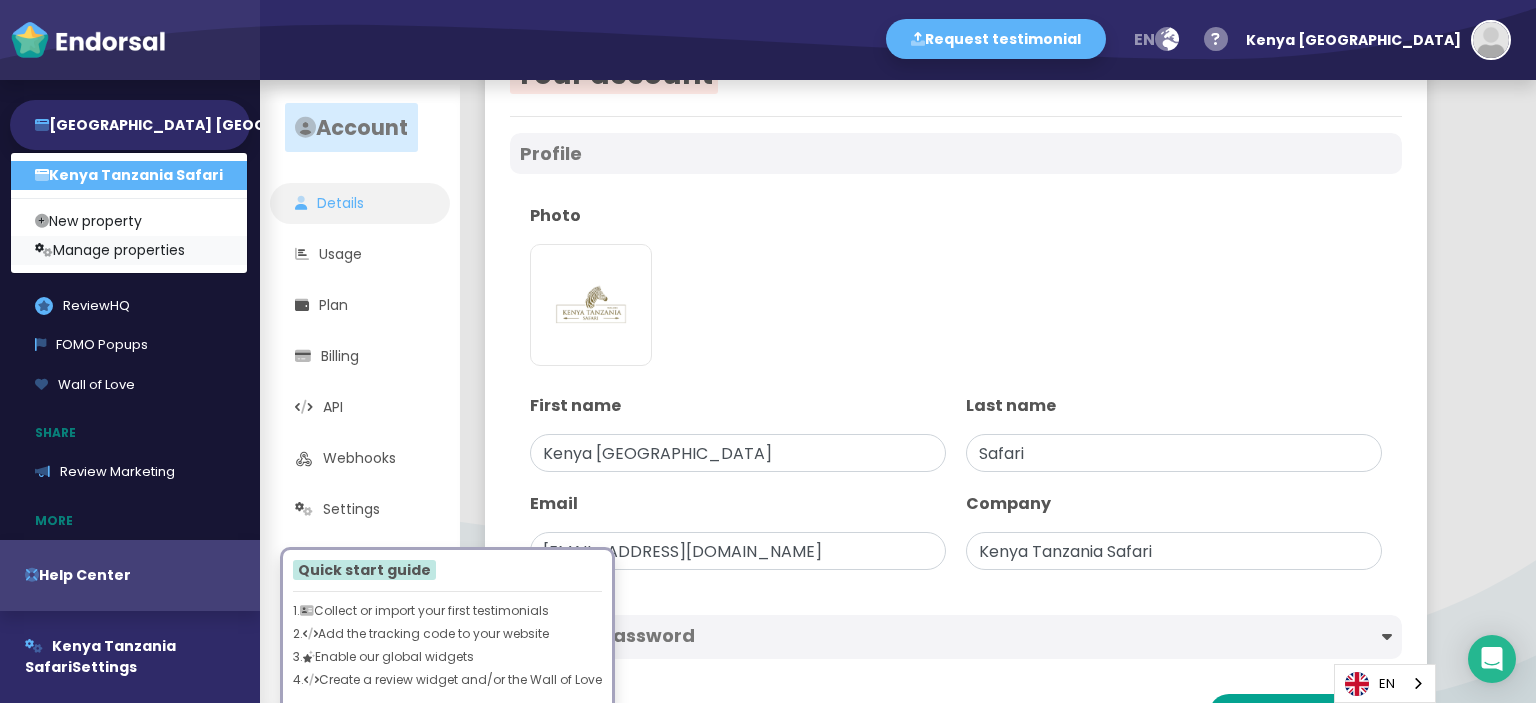 click on "Manage properties" at bounding box center [129, 250] 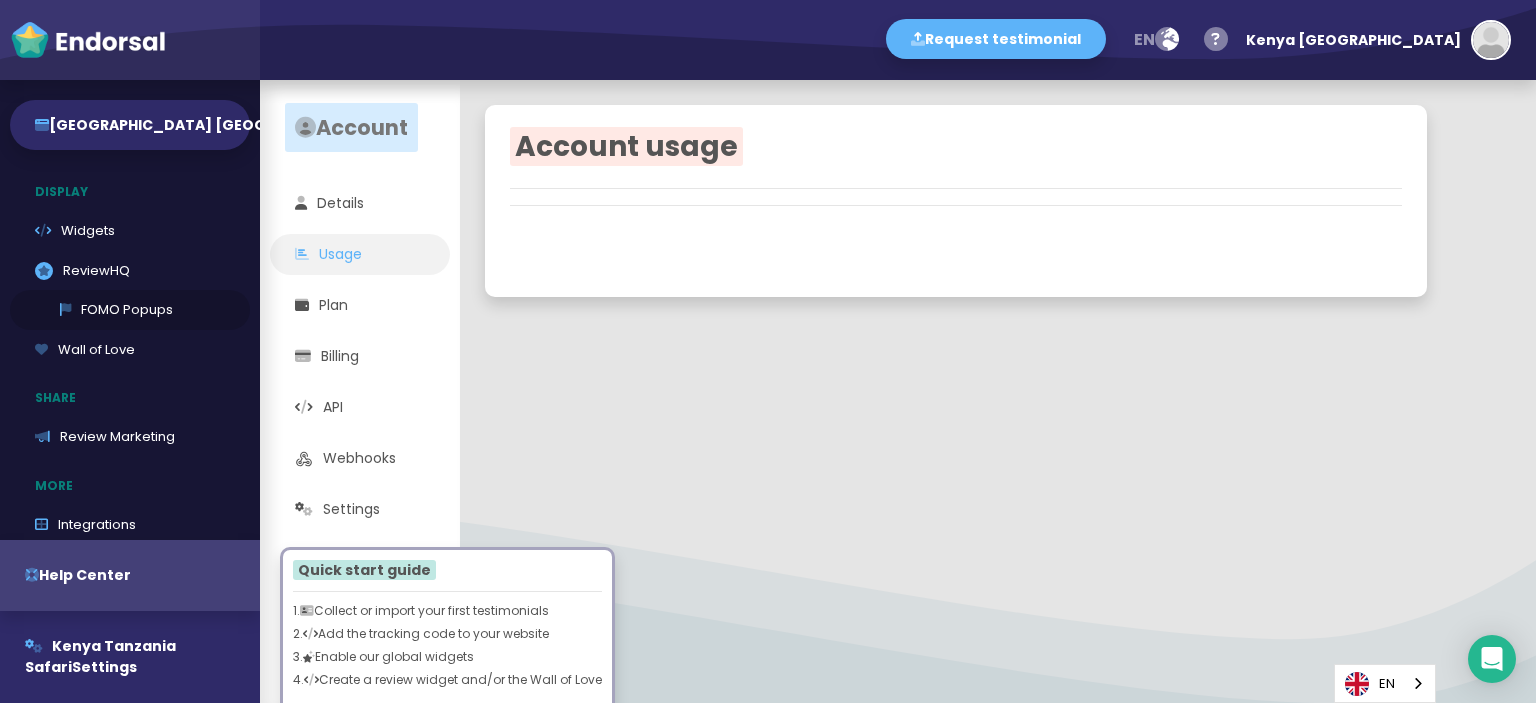 scroll, scrollTop: 272, scrollLeft: 0, axis: vertical 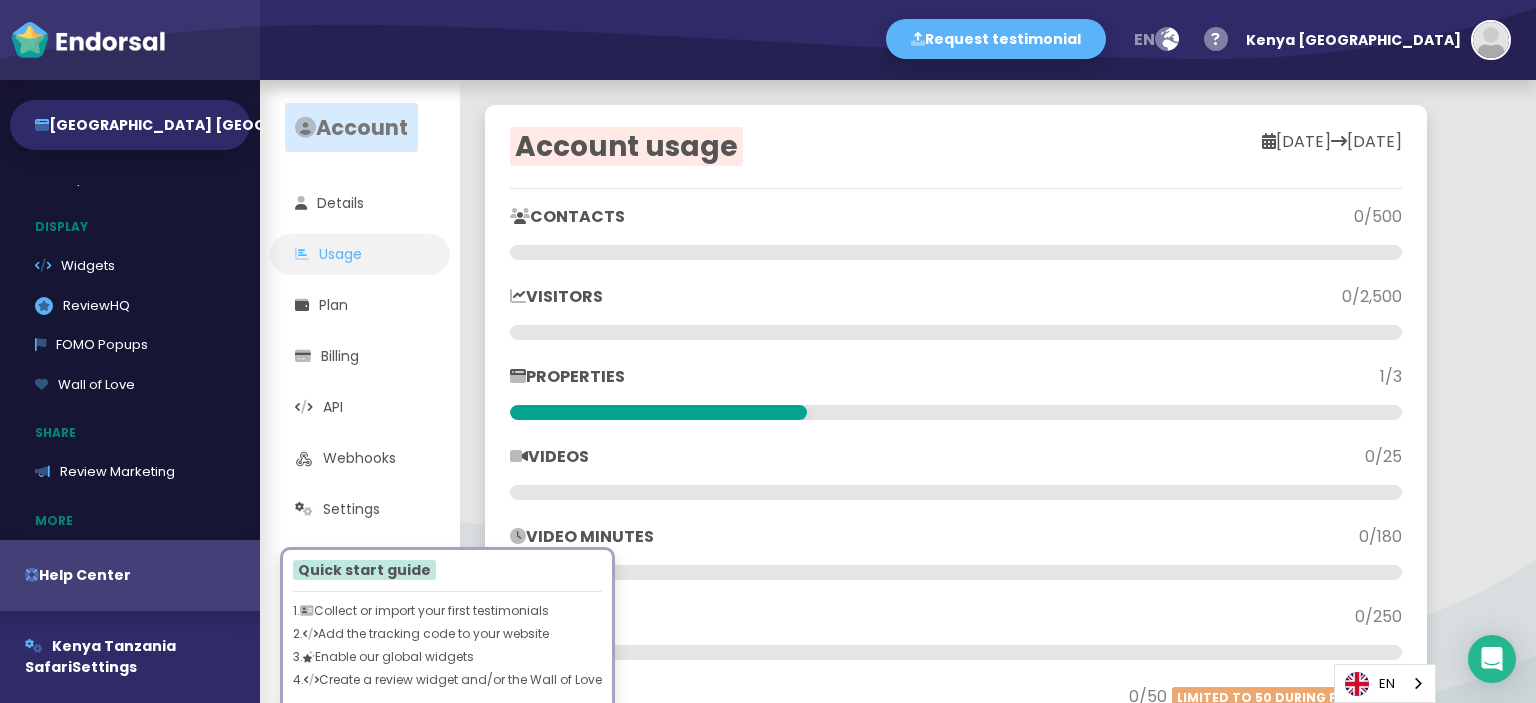 click on "CONTACTS" 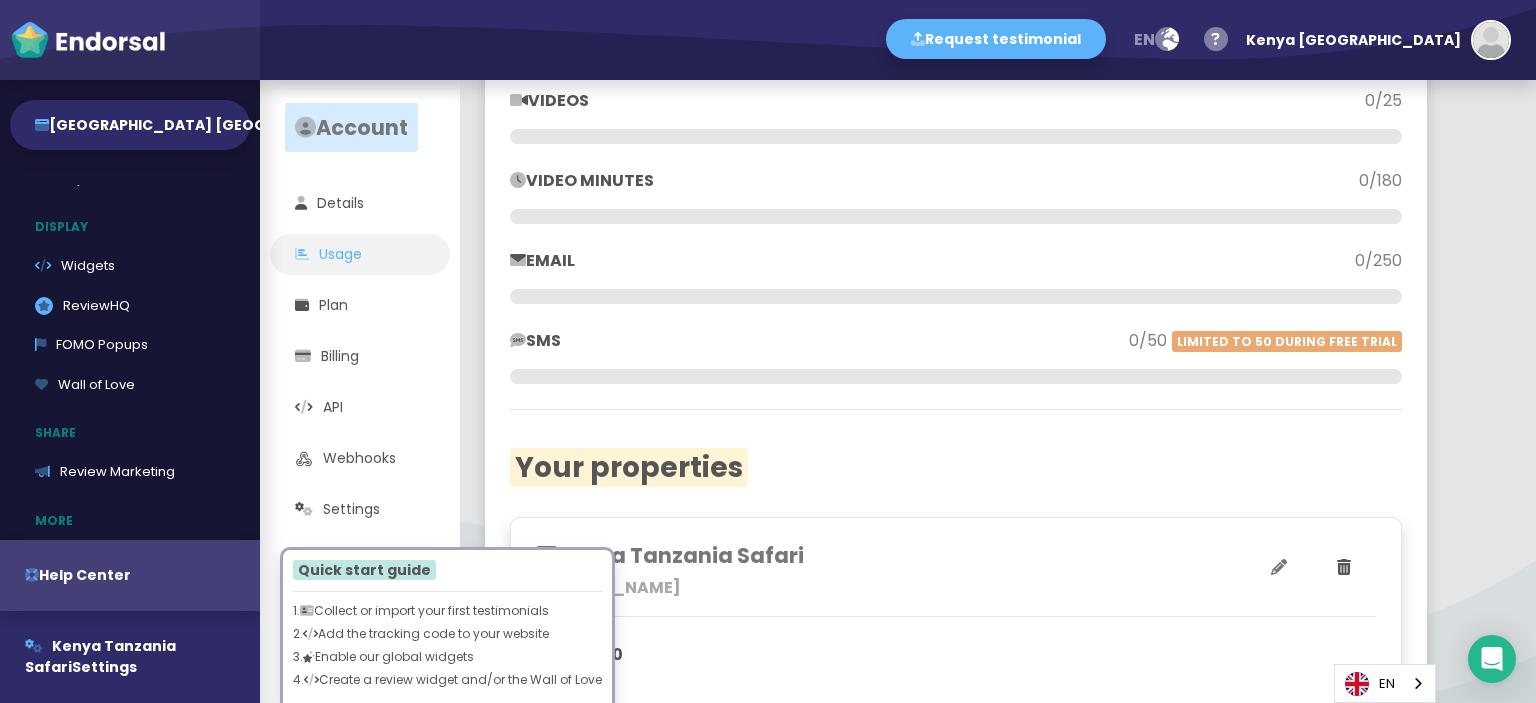 click 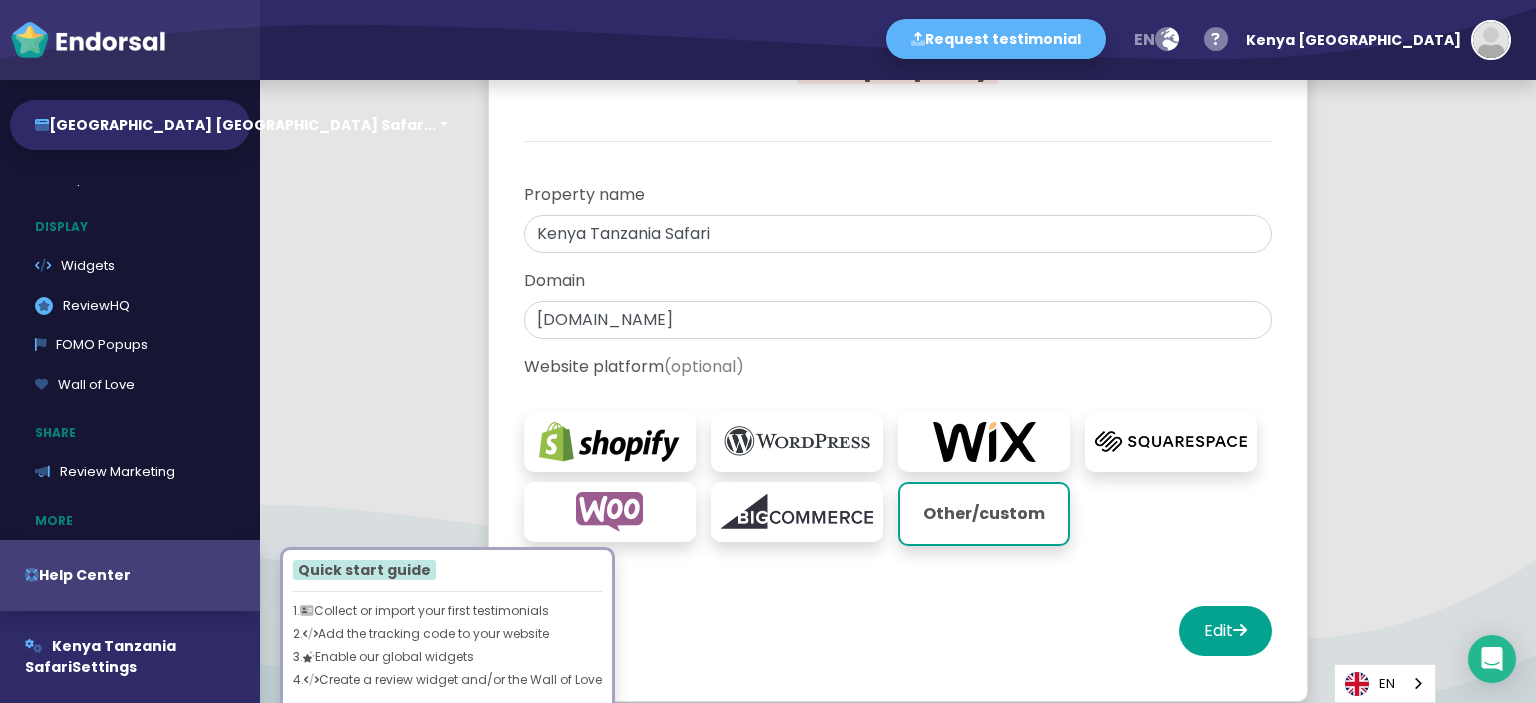 scroll, scrollTop: 132, scrollLeft: 0, axis: vertical 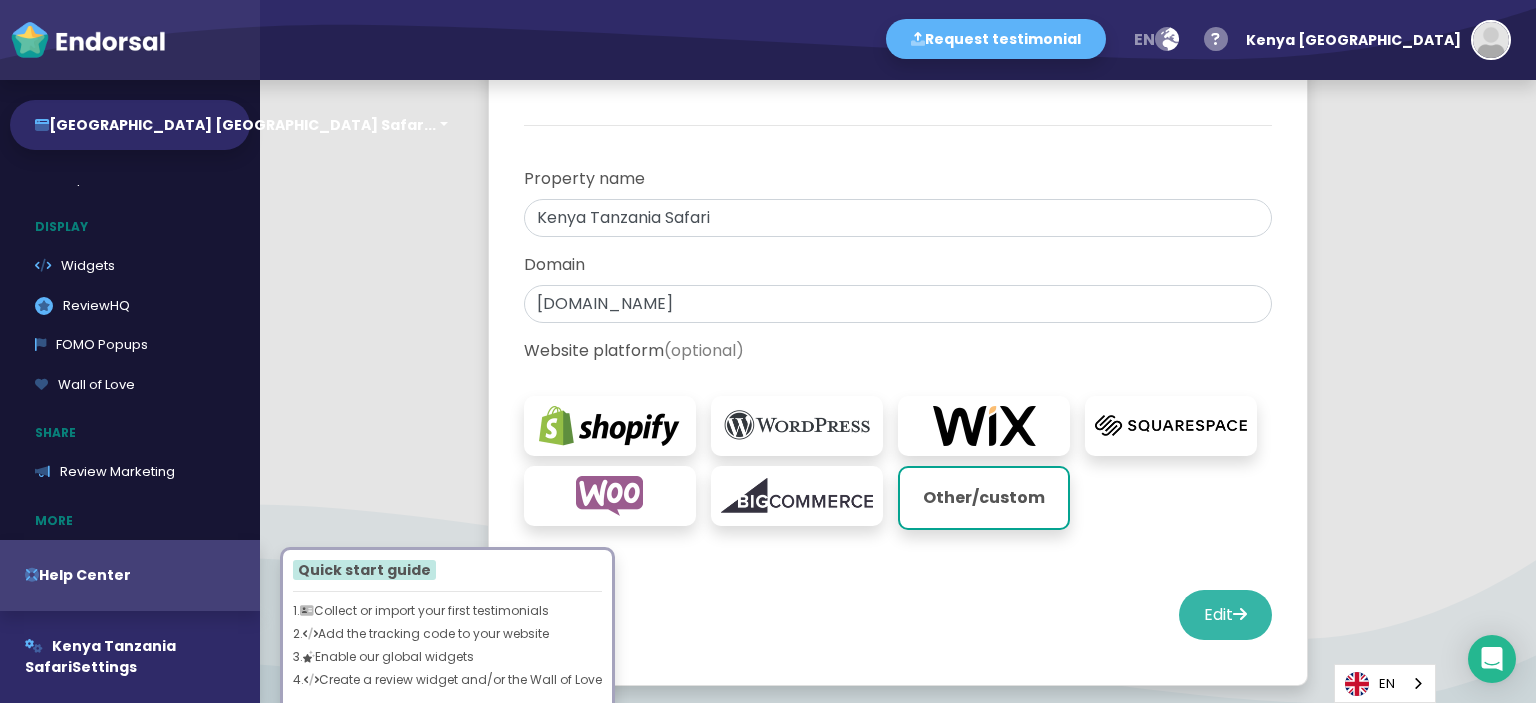 click on "Edit" 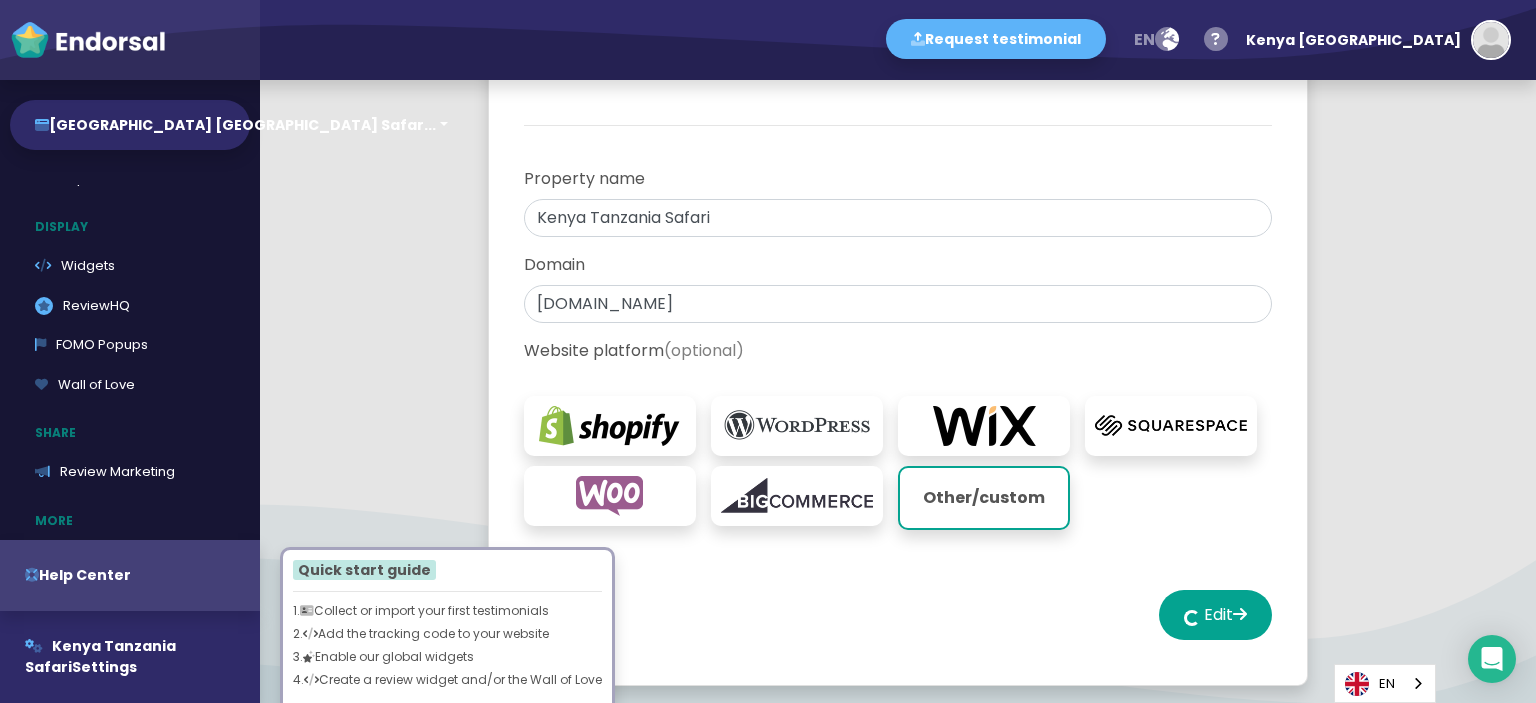 select on "14" 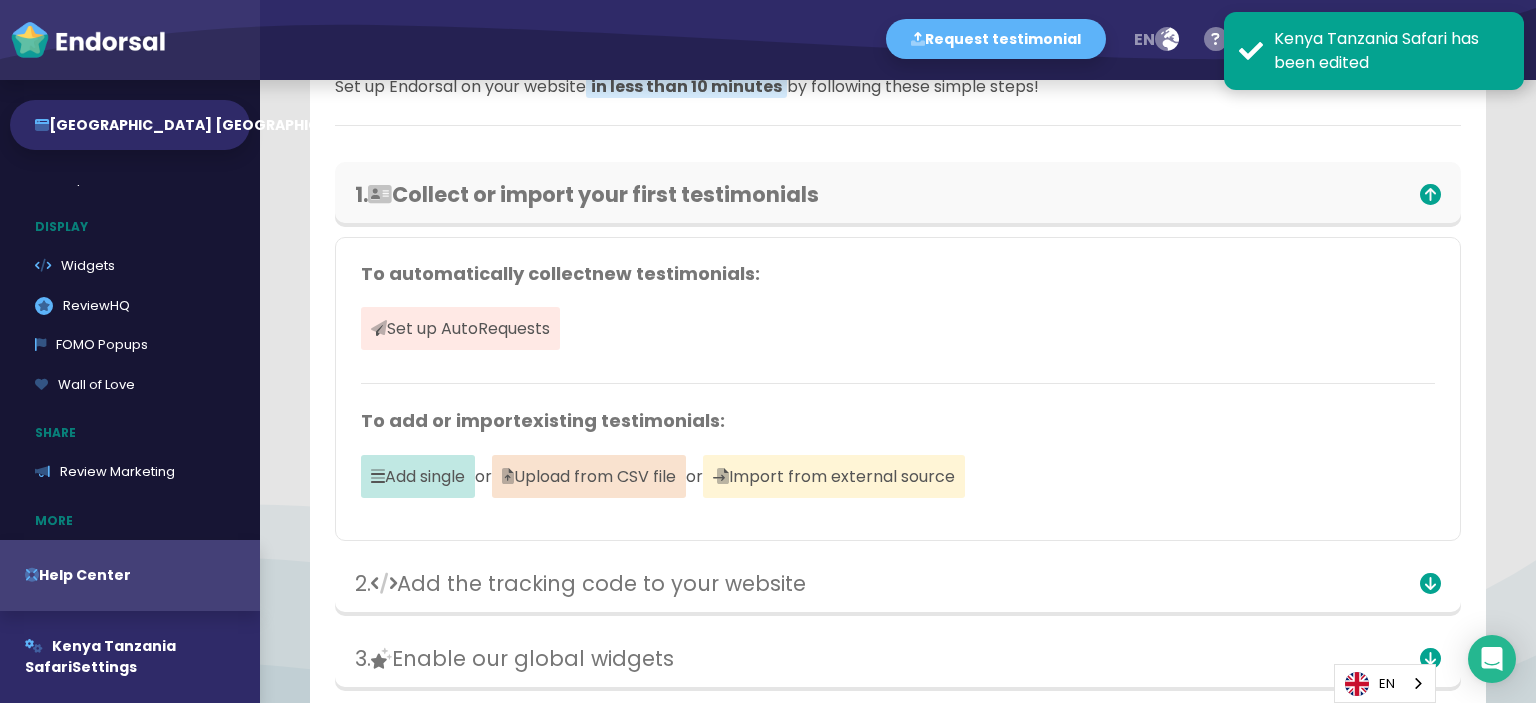 scroll, scrollTop: 3297, scrollLeft: 0, axis: vertical 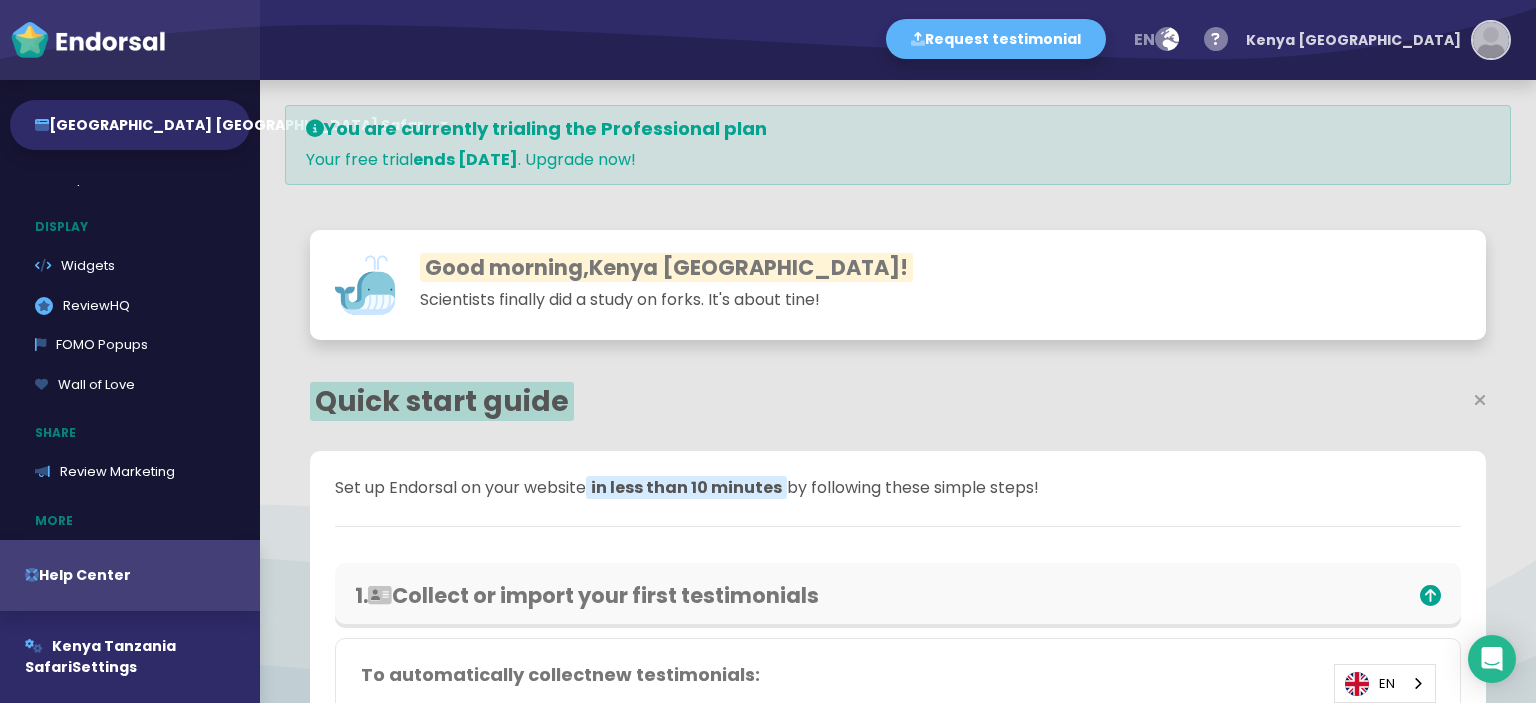click at bounding box center [1491, 40] 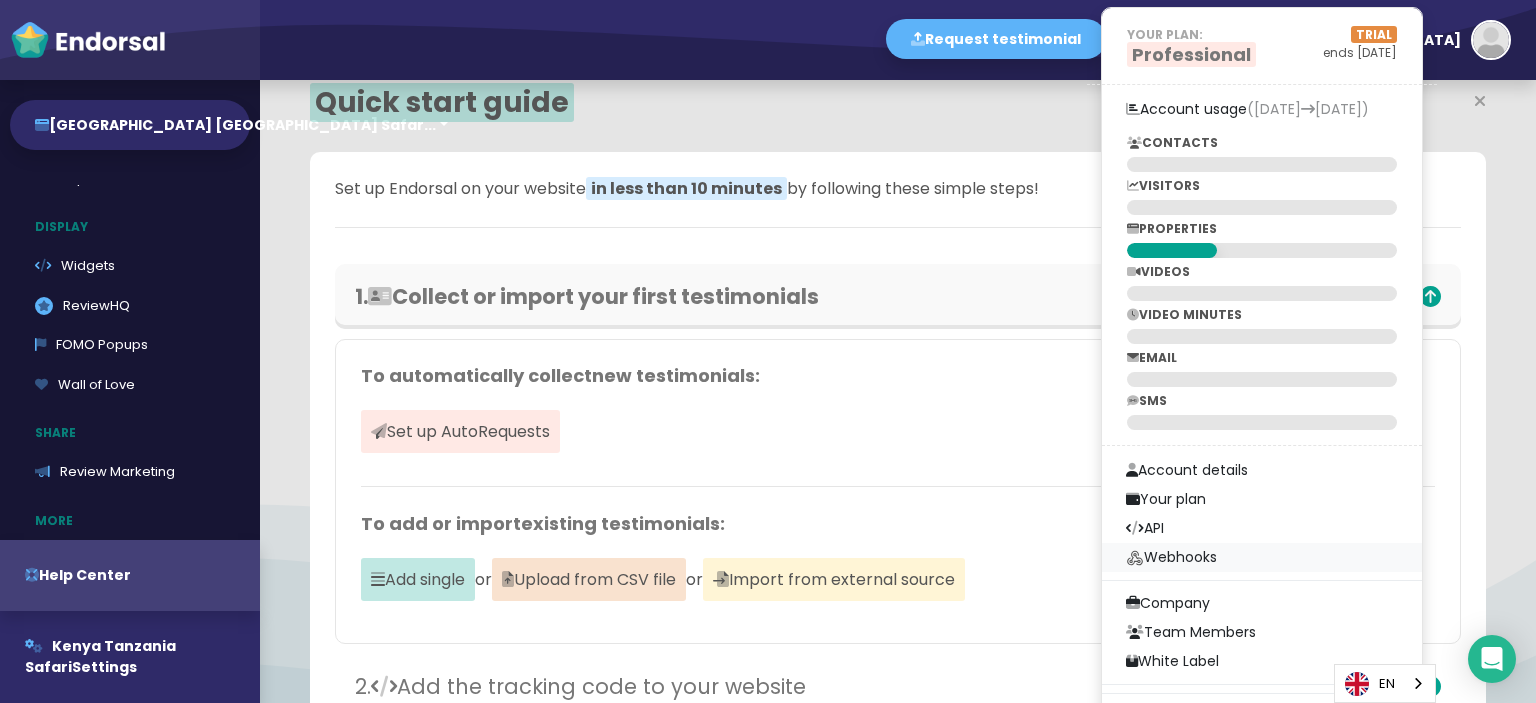 scroll, scrollTop: 300, scrollLeft: 0, axis: vertical 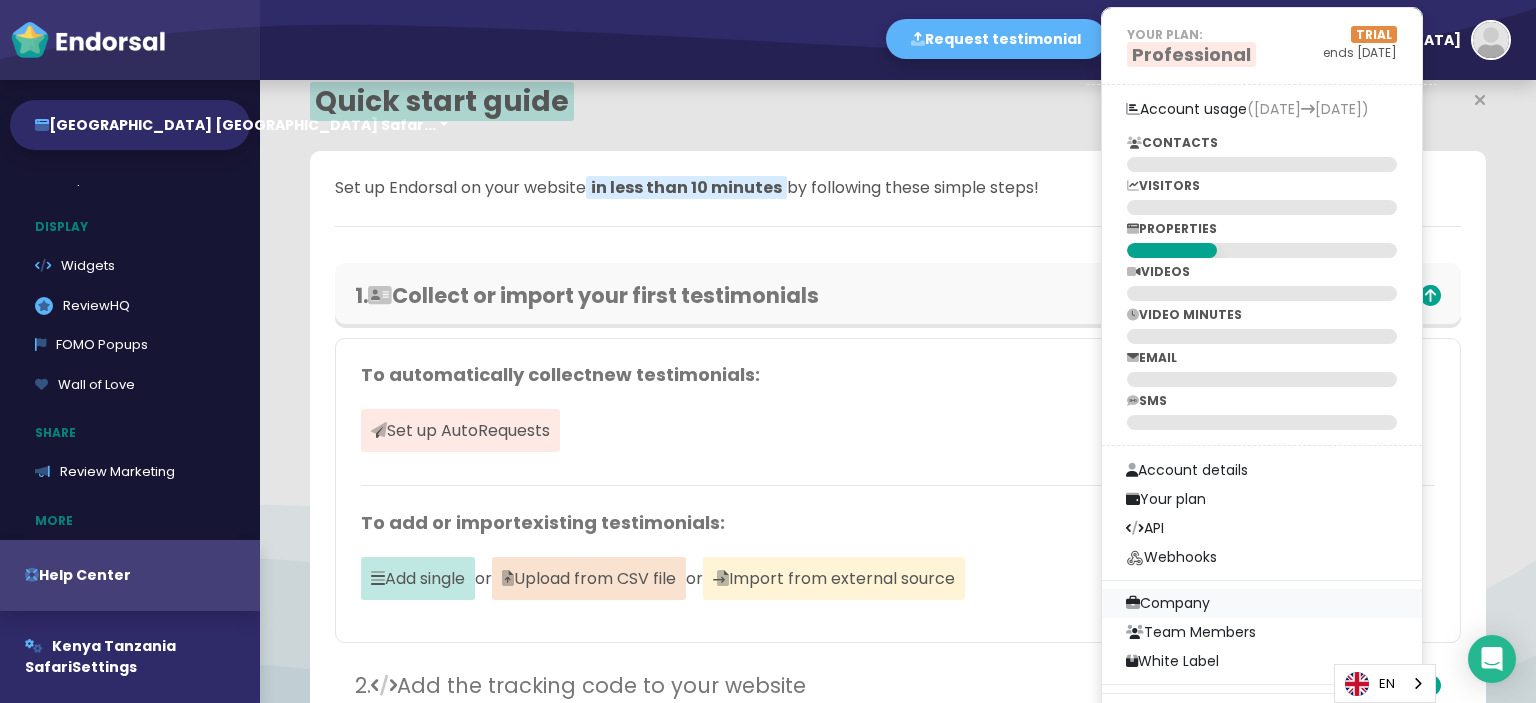 click on "Company" at bounding box center [1262, 603] 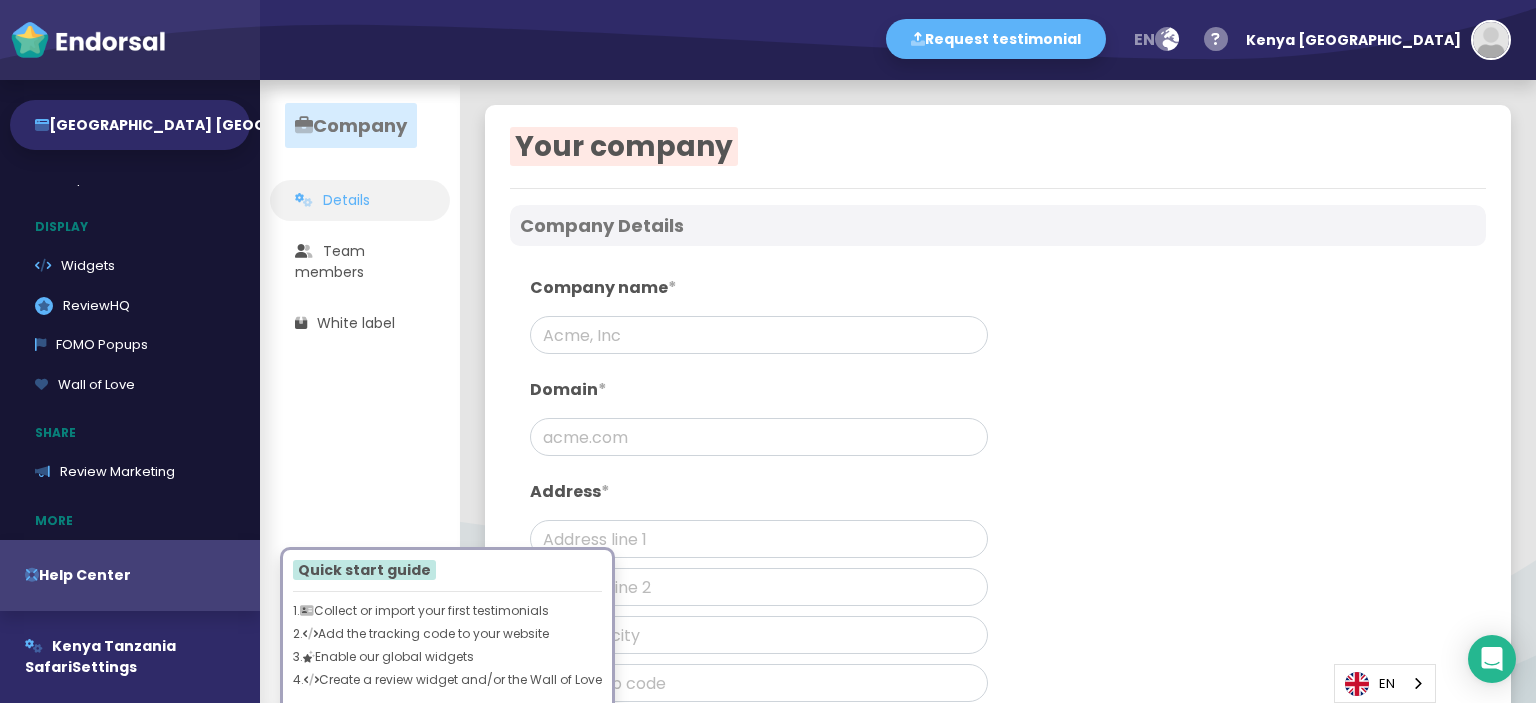 scroll, scrollTop: 0, scrollLeft: 0, axis: both 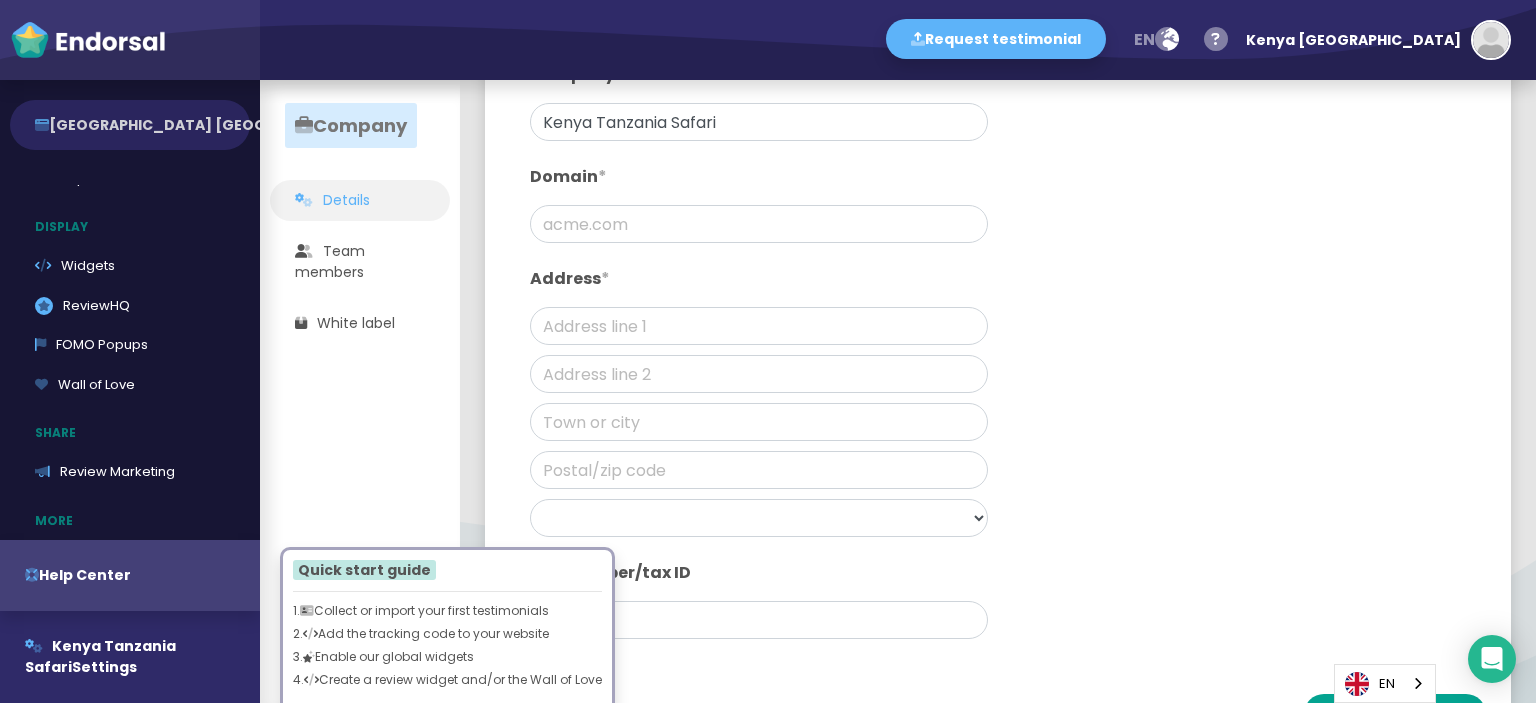 click on "[GEOGRAPHIC_DATA] [GEOGRAPHIC_DATA] Safar..." at bounding box center [130, 125] 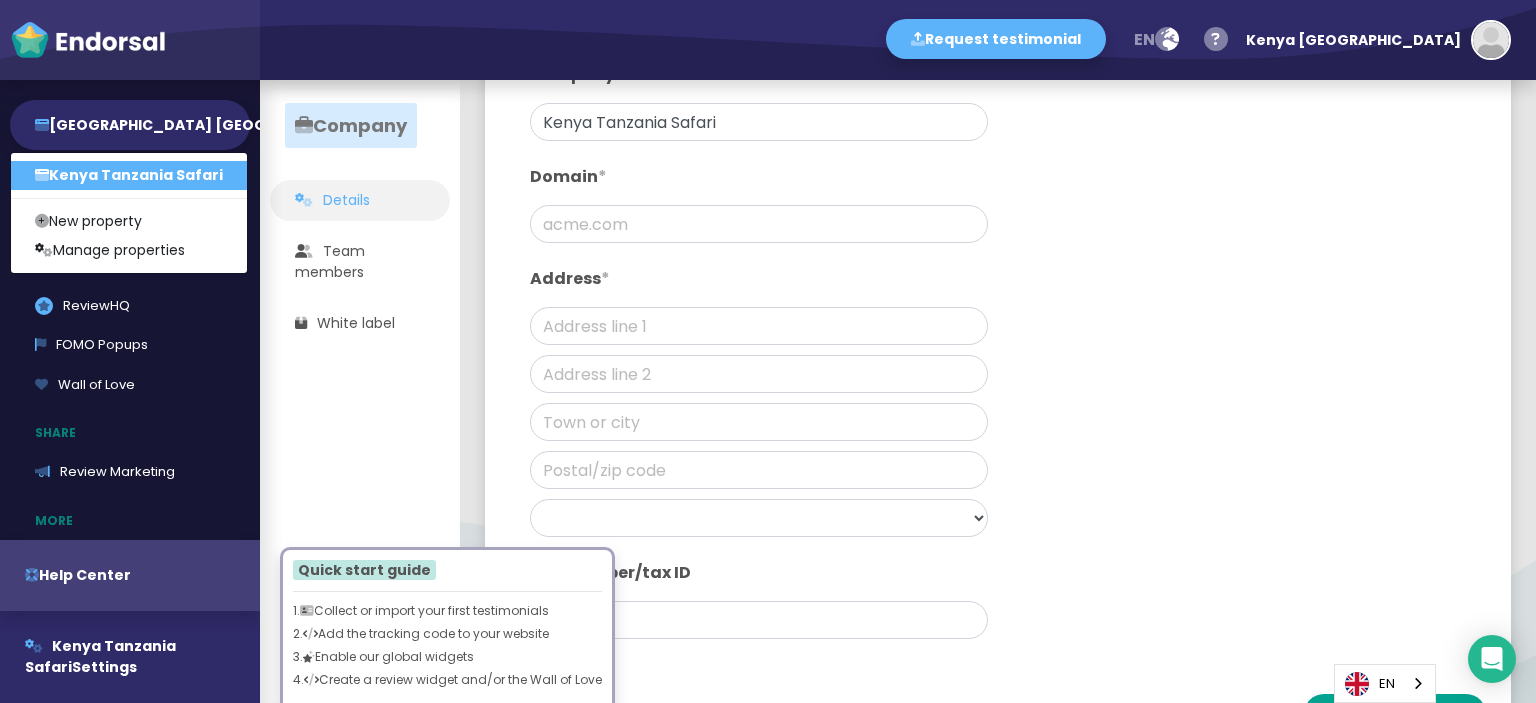 click on "FOMO Popups" at bounding box center (130, 345) 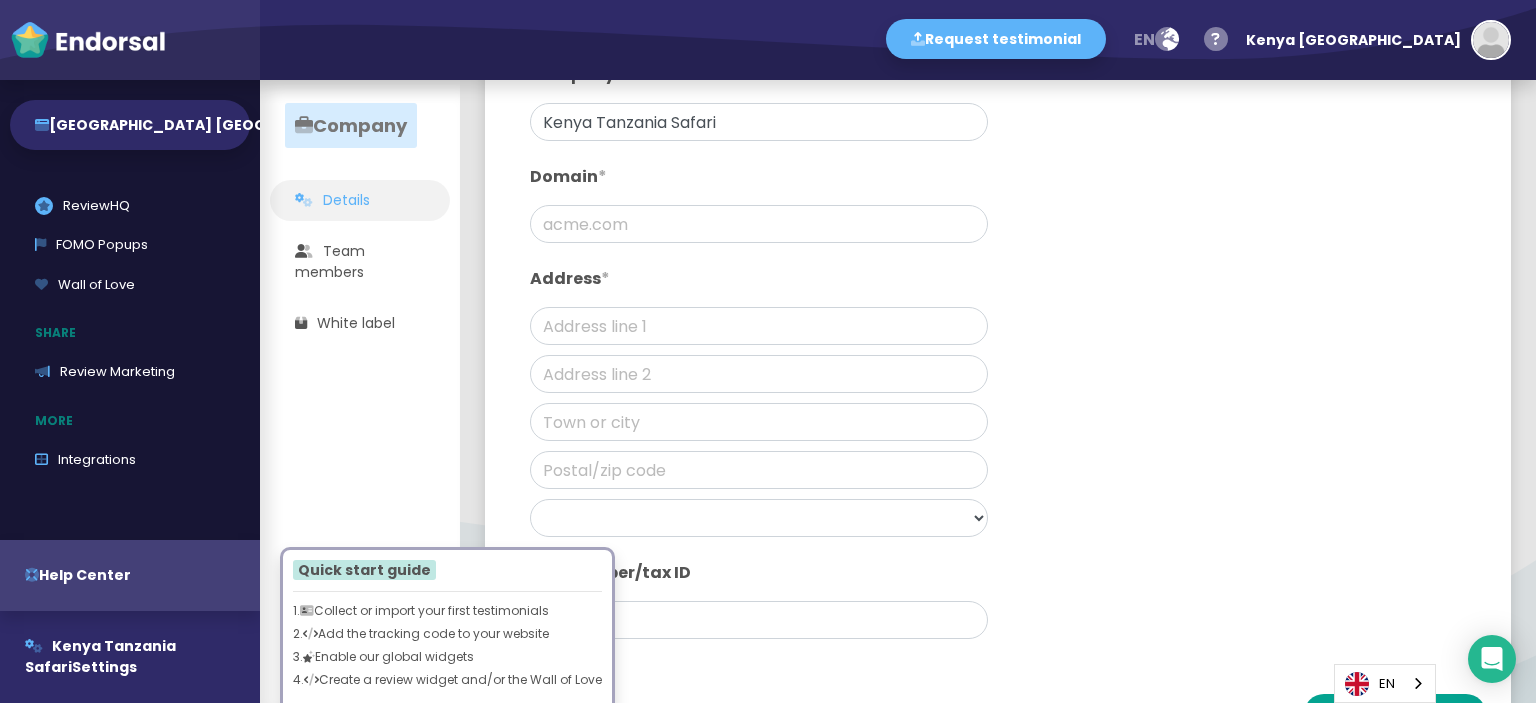 scroll, scrollTop: 272, scrollLeft: 0, axis: vertical 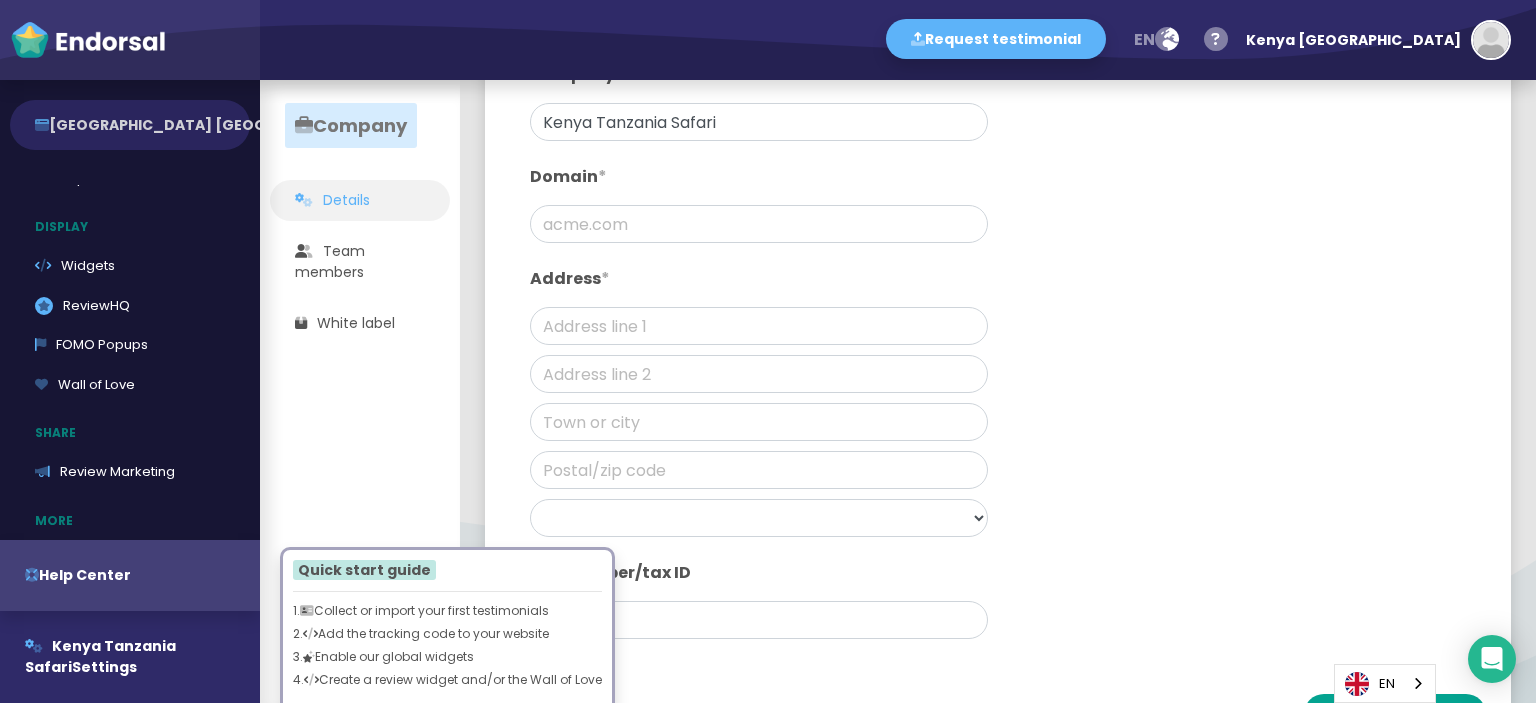 click on "[GEOGRAPHIC_DATA] [GEOGRAPHIC_DATA] Safar..." at bounding box center [130, 125] 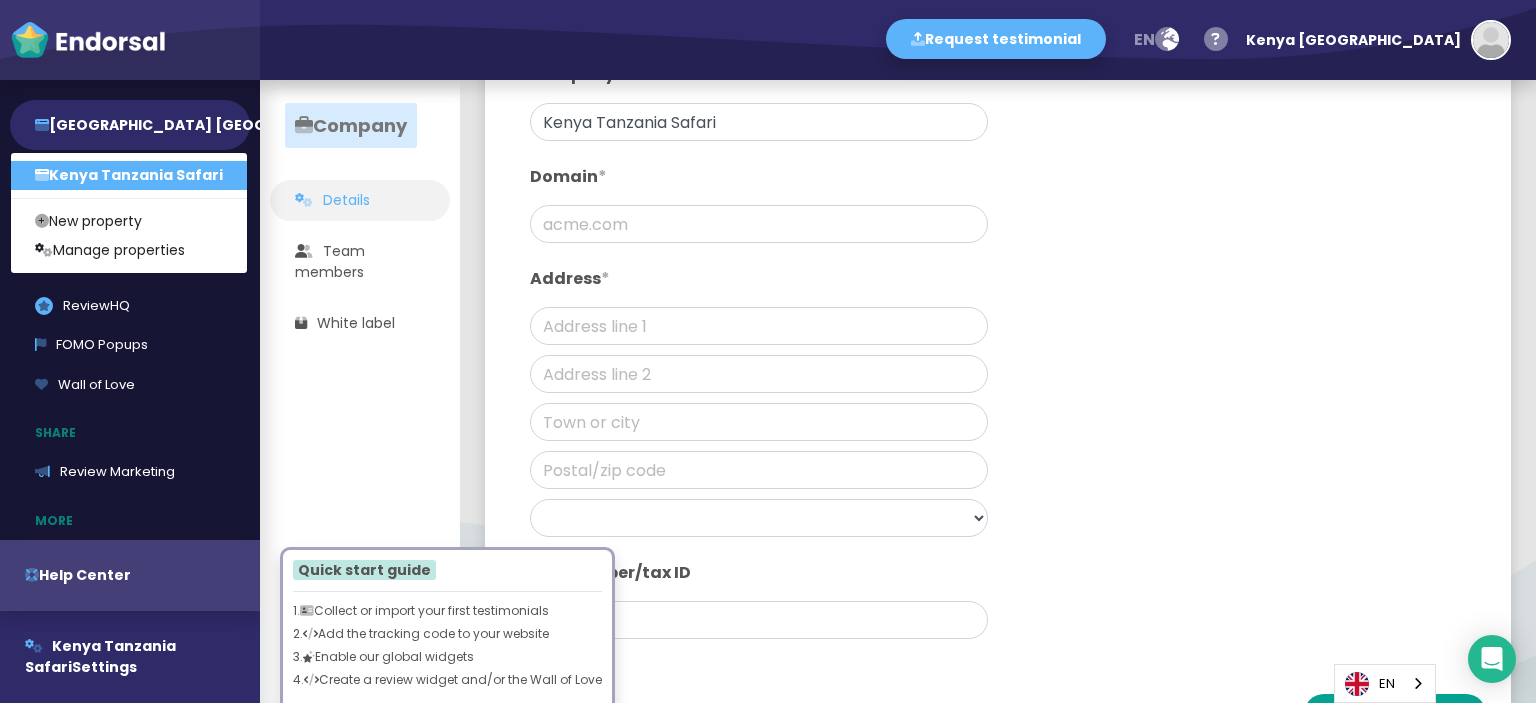 select on "14" 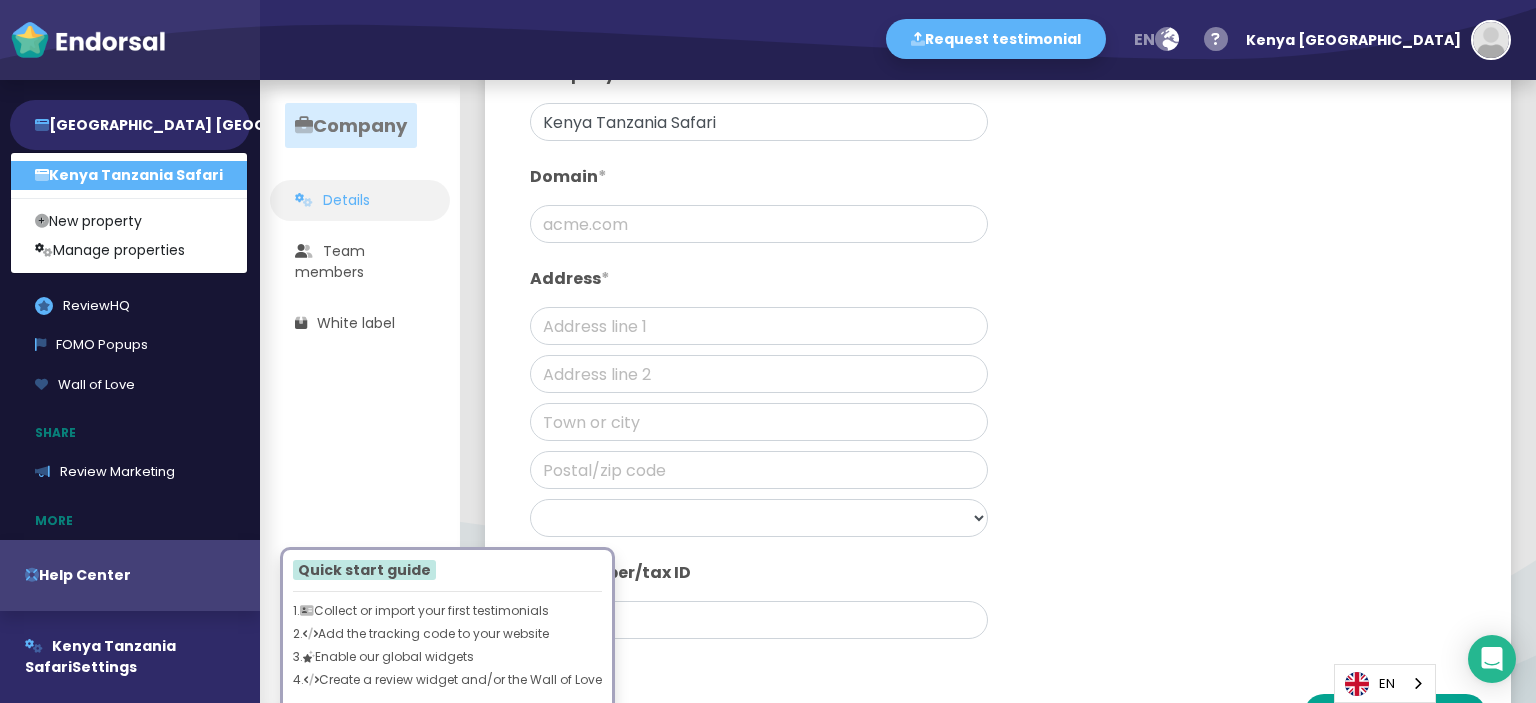 select on "14" 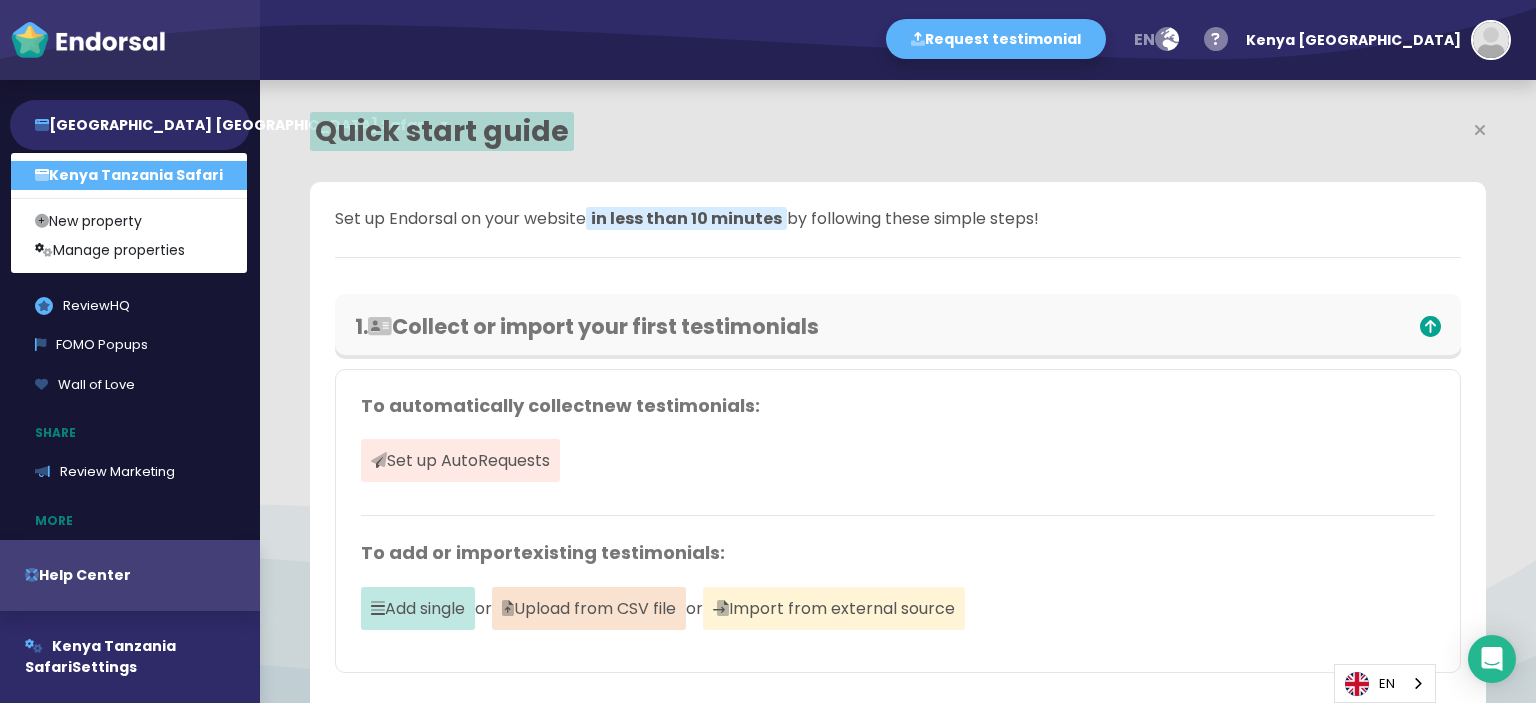 scroll, scrollTop: 999511, scrollLeft: 999242, axis: both 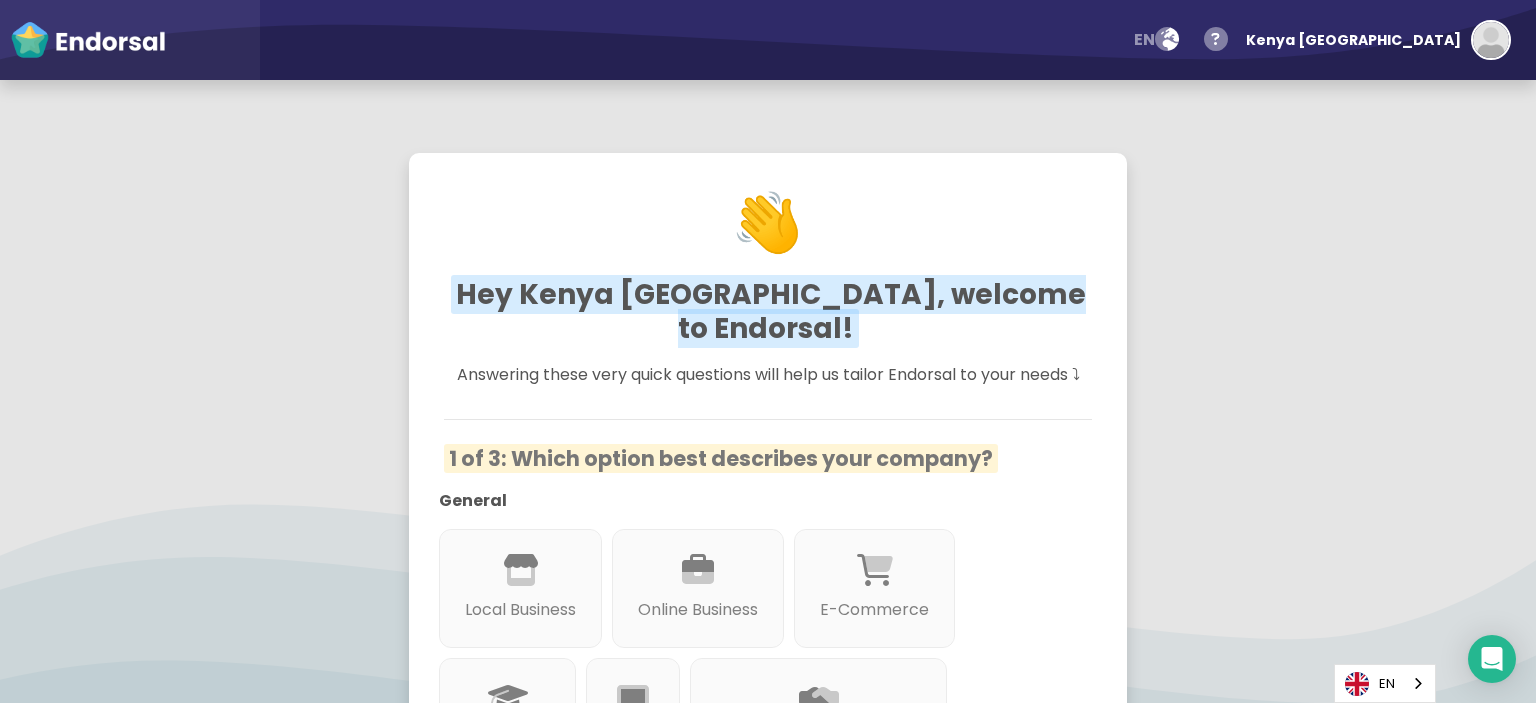 select on "14" 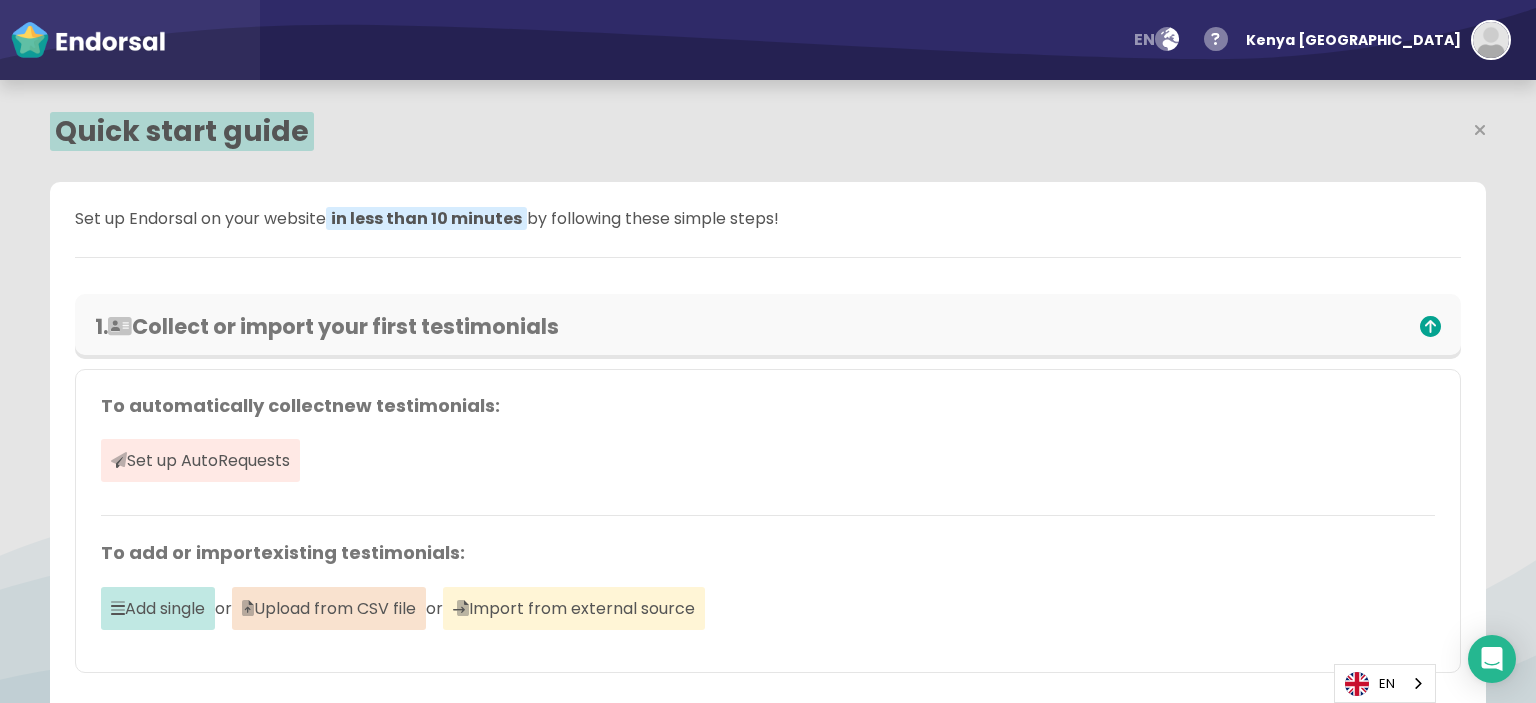 scroll, scrollTop: 999424, scrollLeft: 999069, axis: both 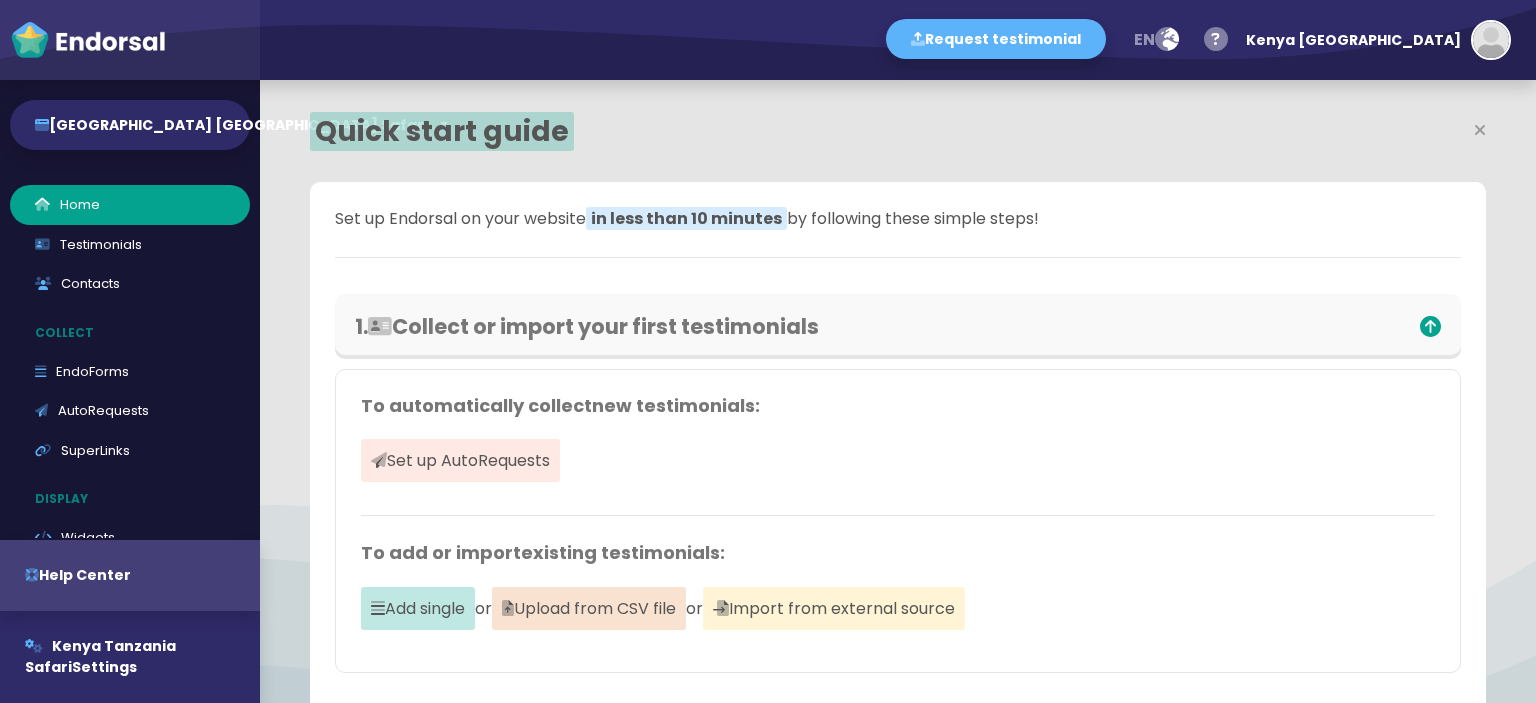 select on "14" 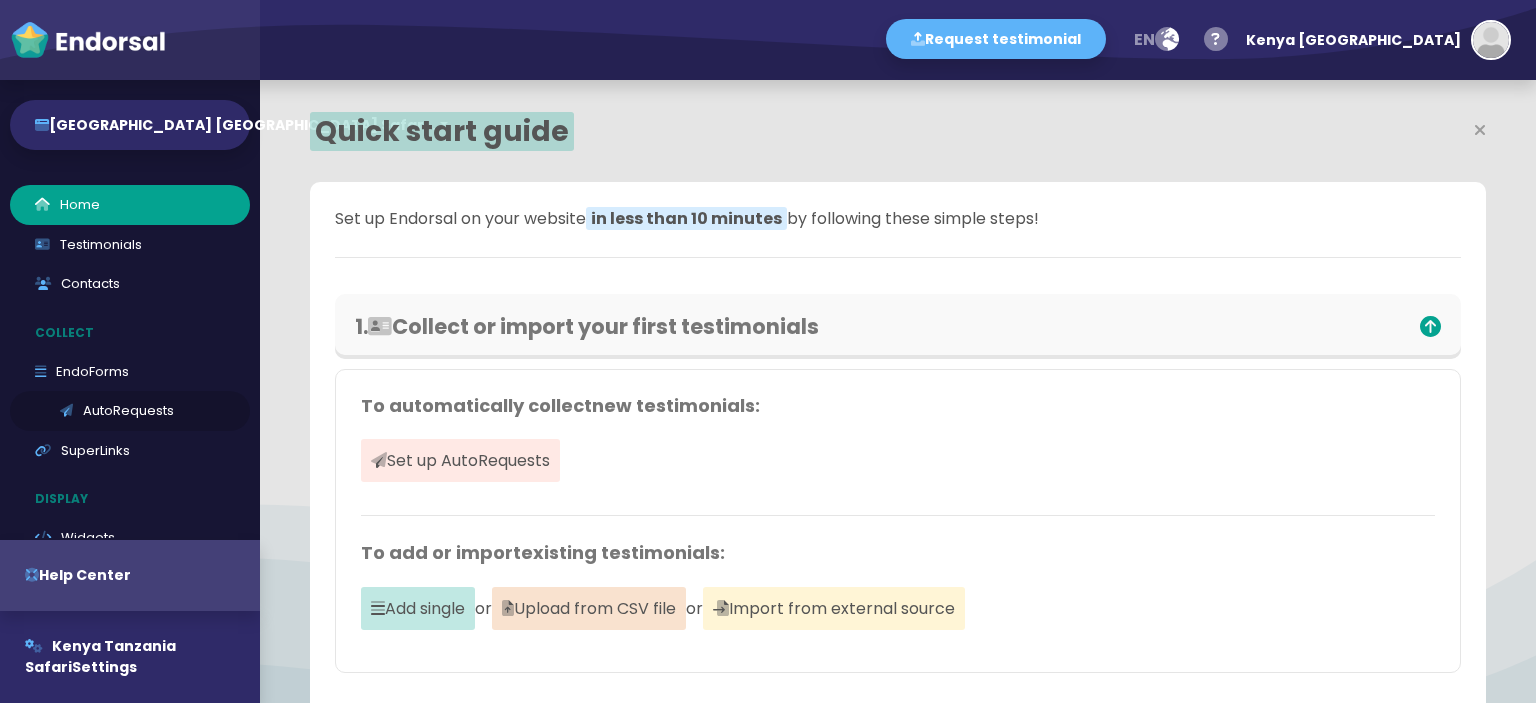 scroll, scrollTop: 0, scrollLeft: 0, axis: both 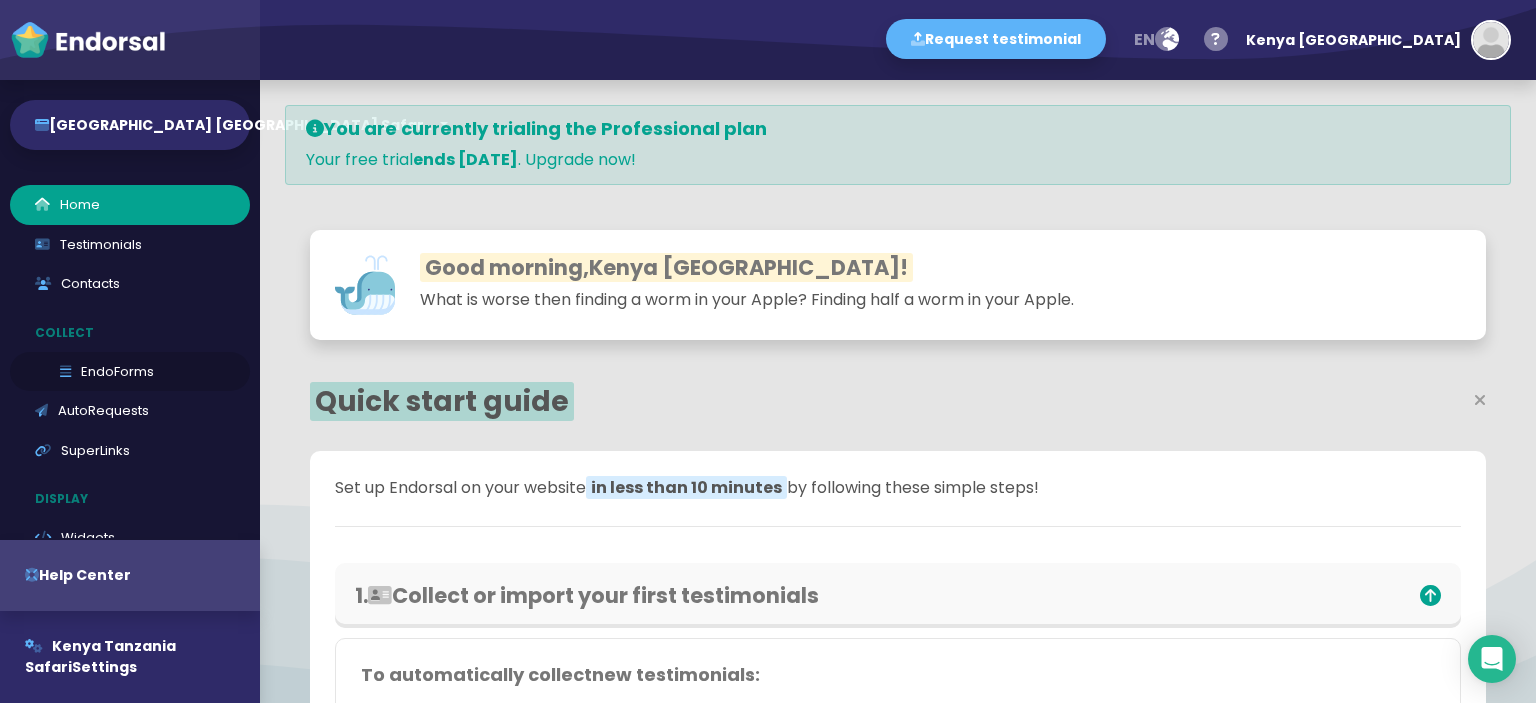 click on "EndoForms" at bounding box center [130, 372] 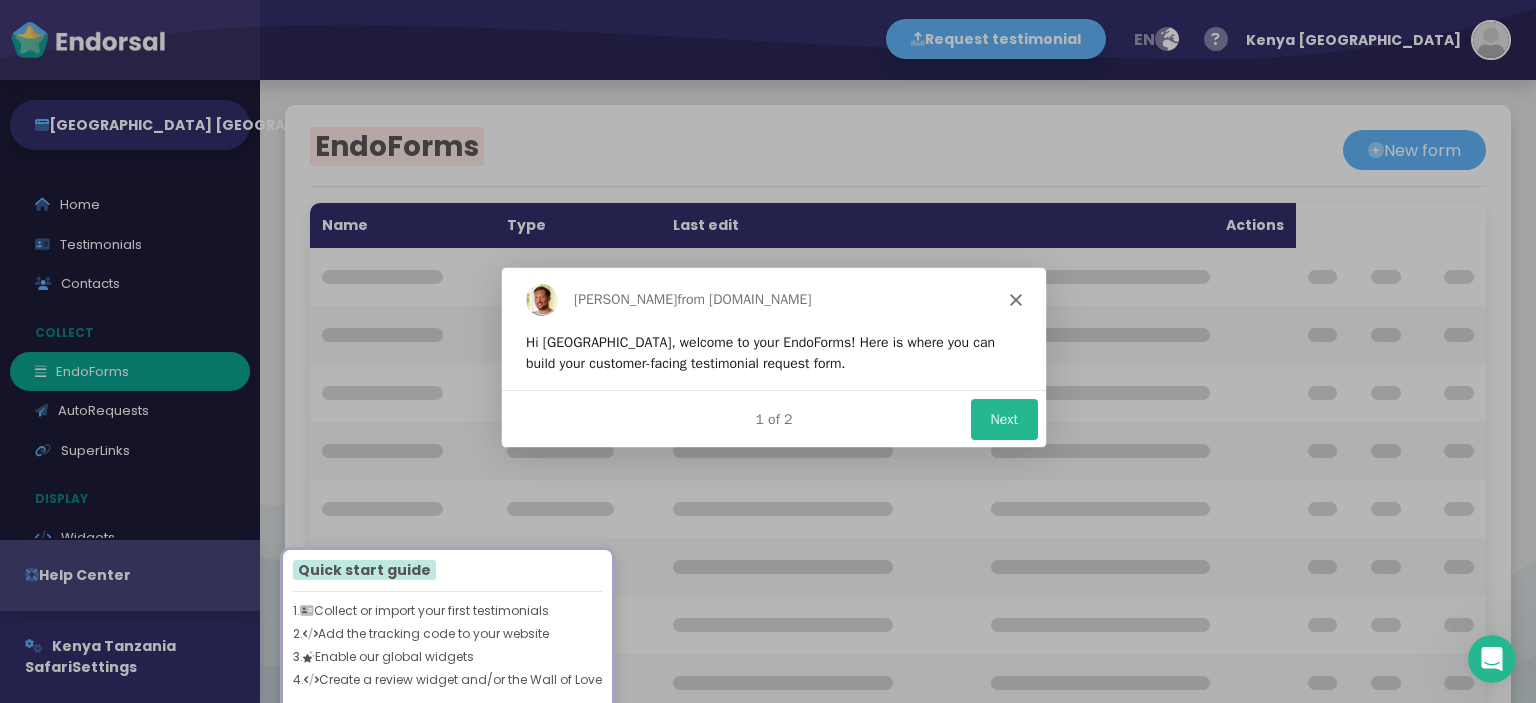 scroll, scrollTop: 0, scrollLeft: 0, axis: both 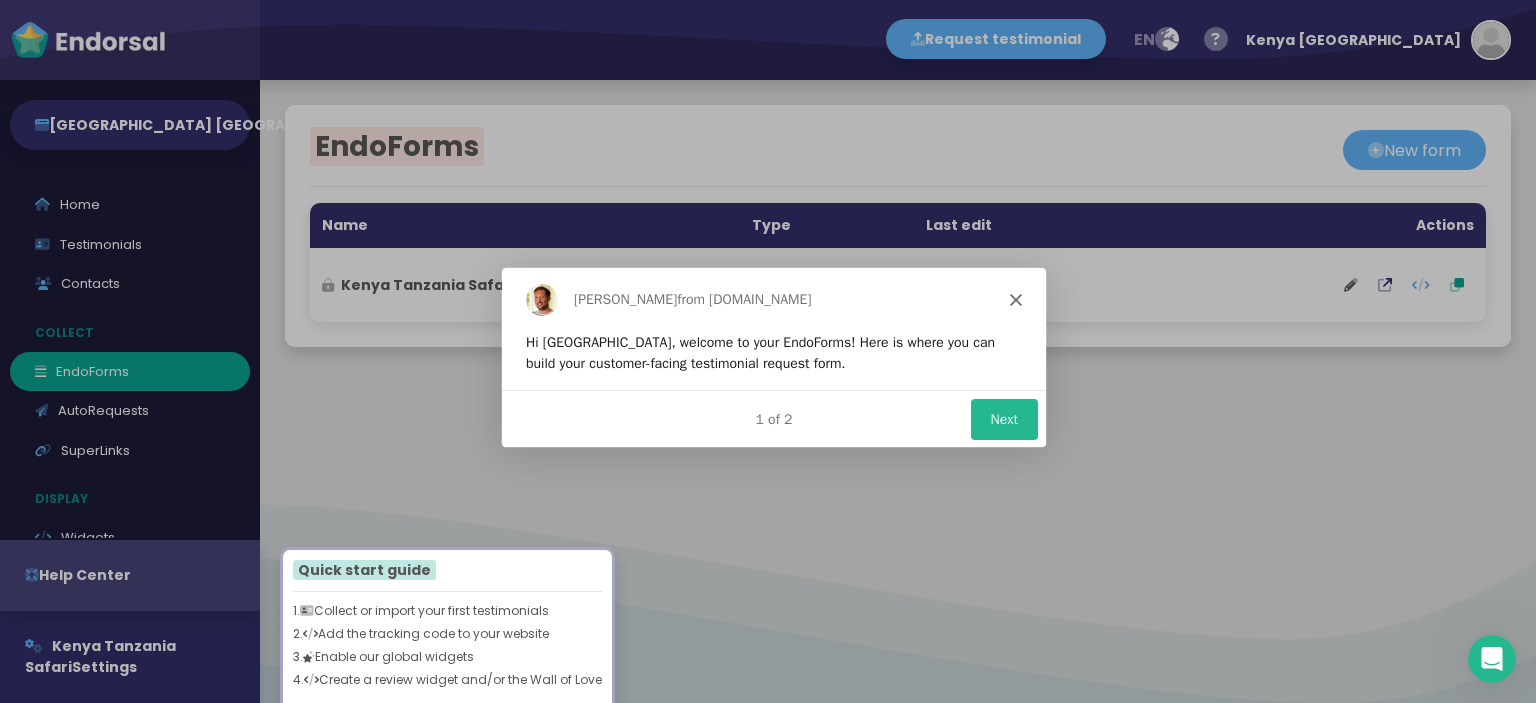 click 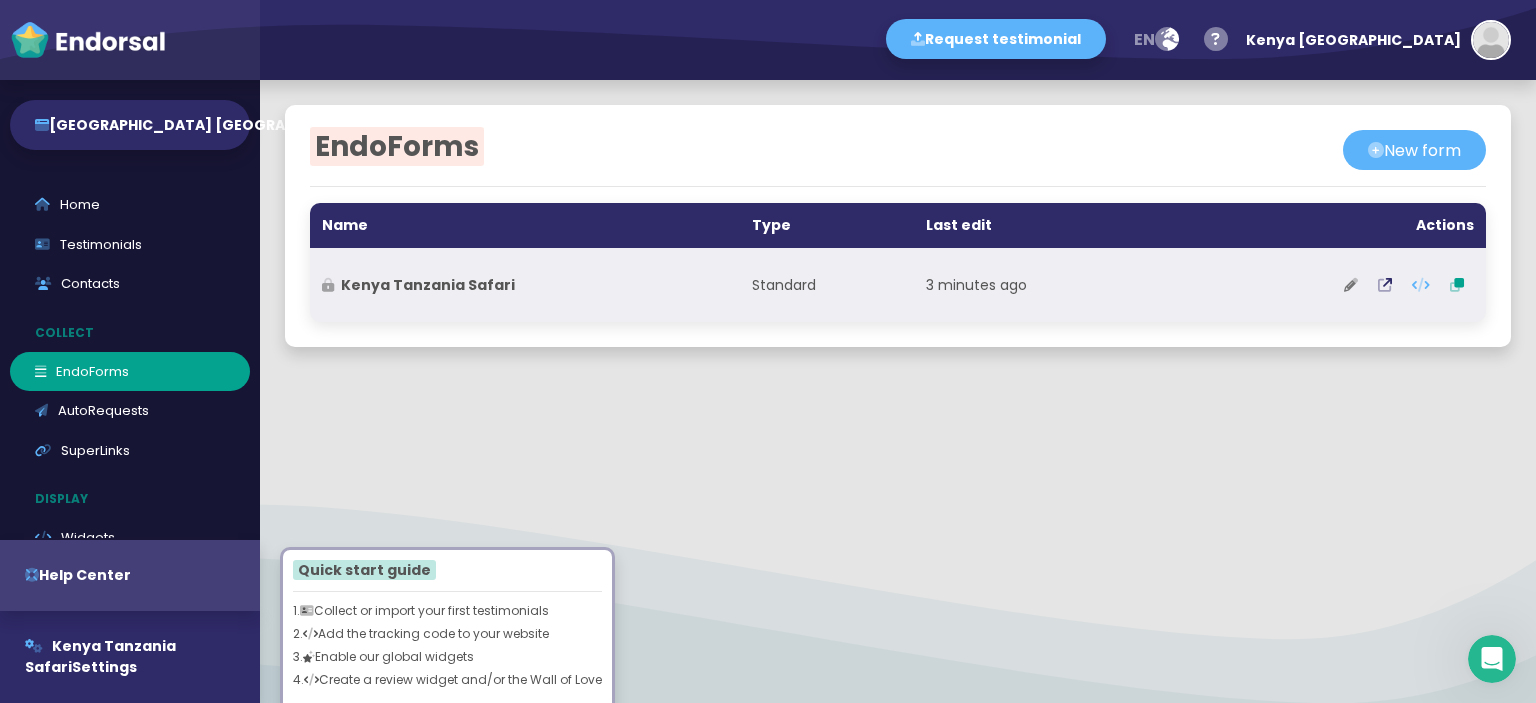 click 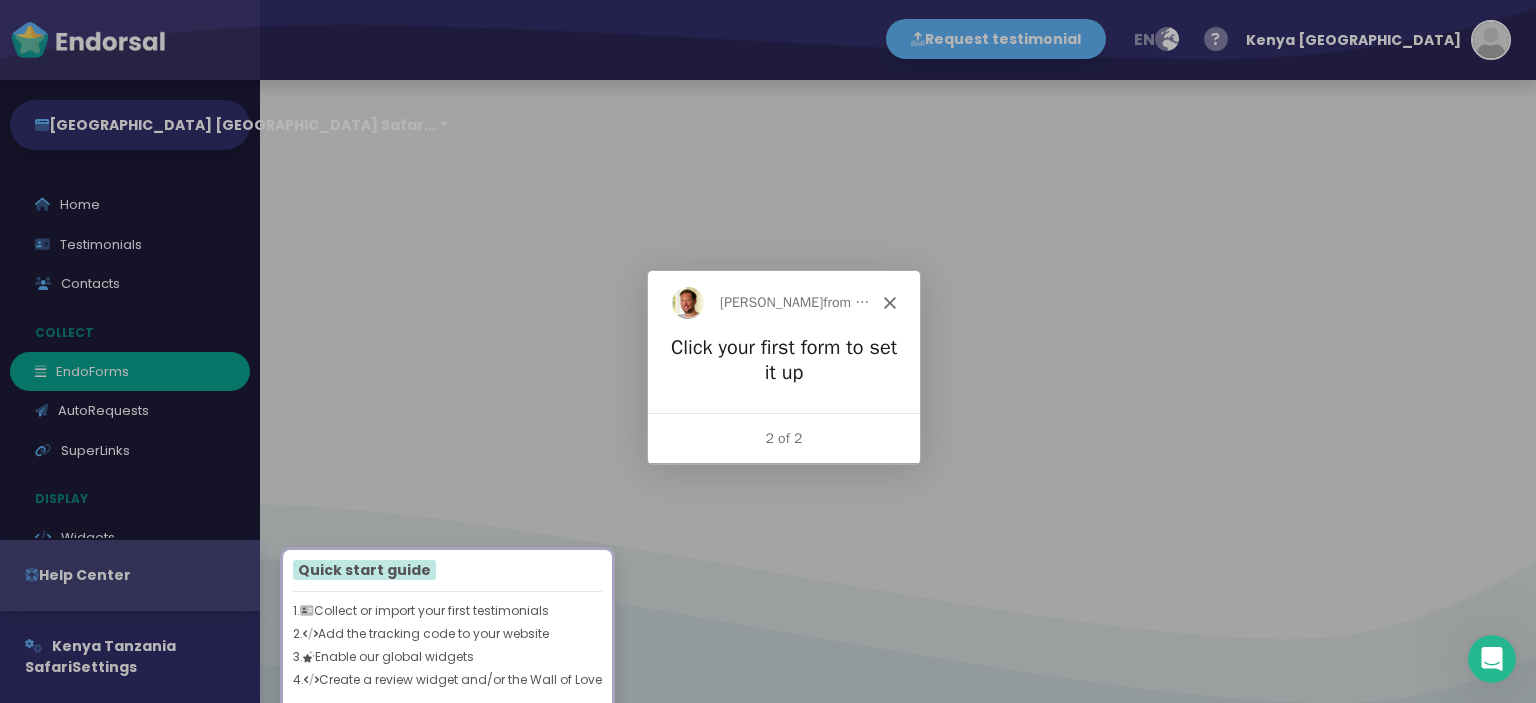 scroll, scrollTop: 0, scrollLeft: 0, axis: both 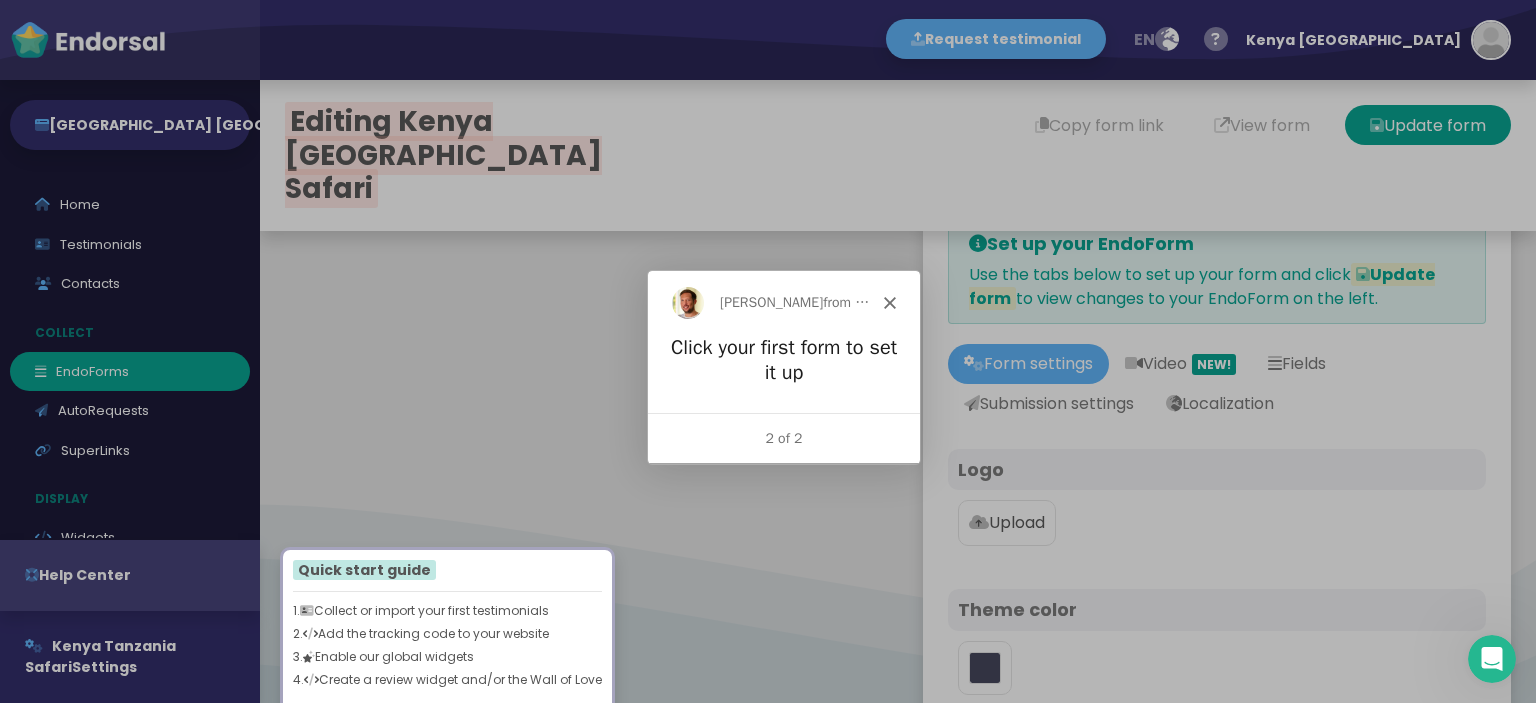 type on "#5DB3F9" 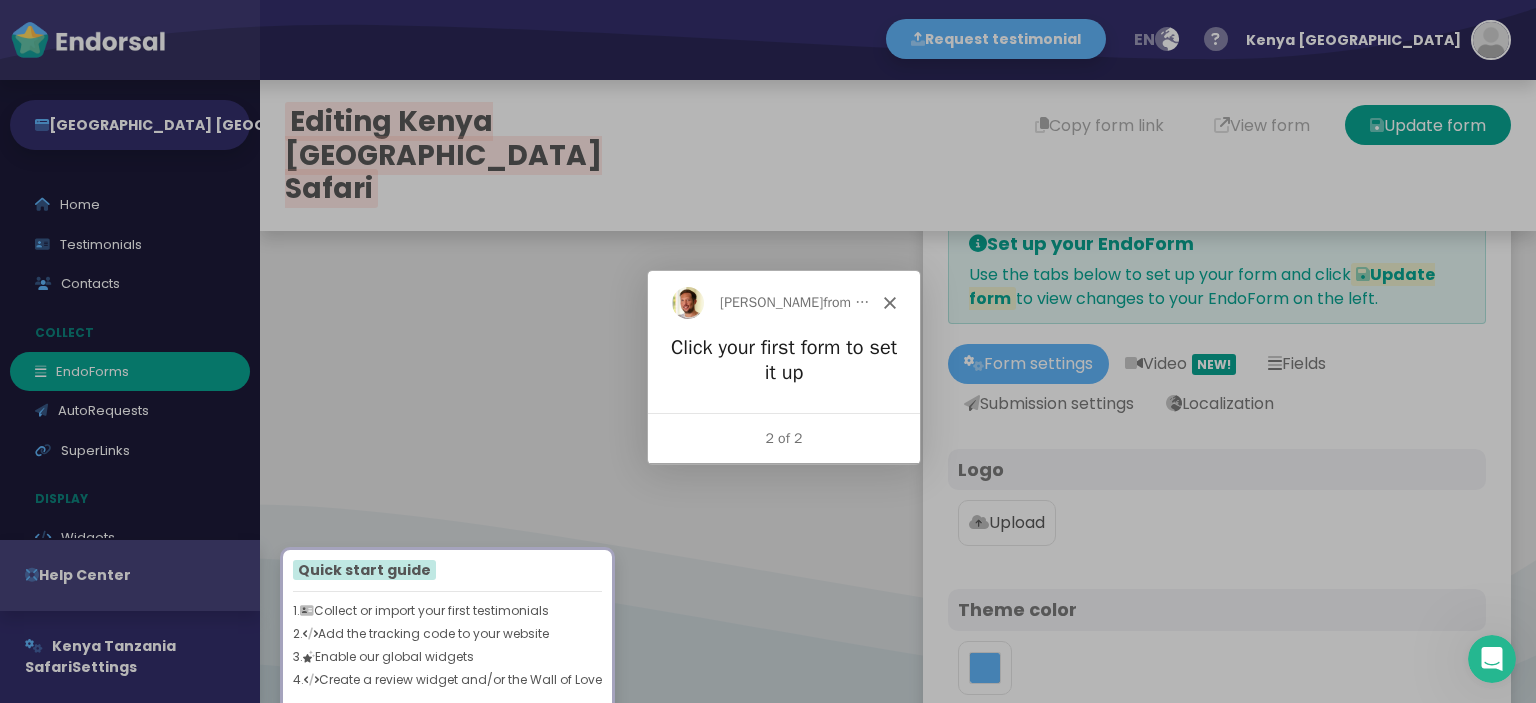click 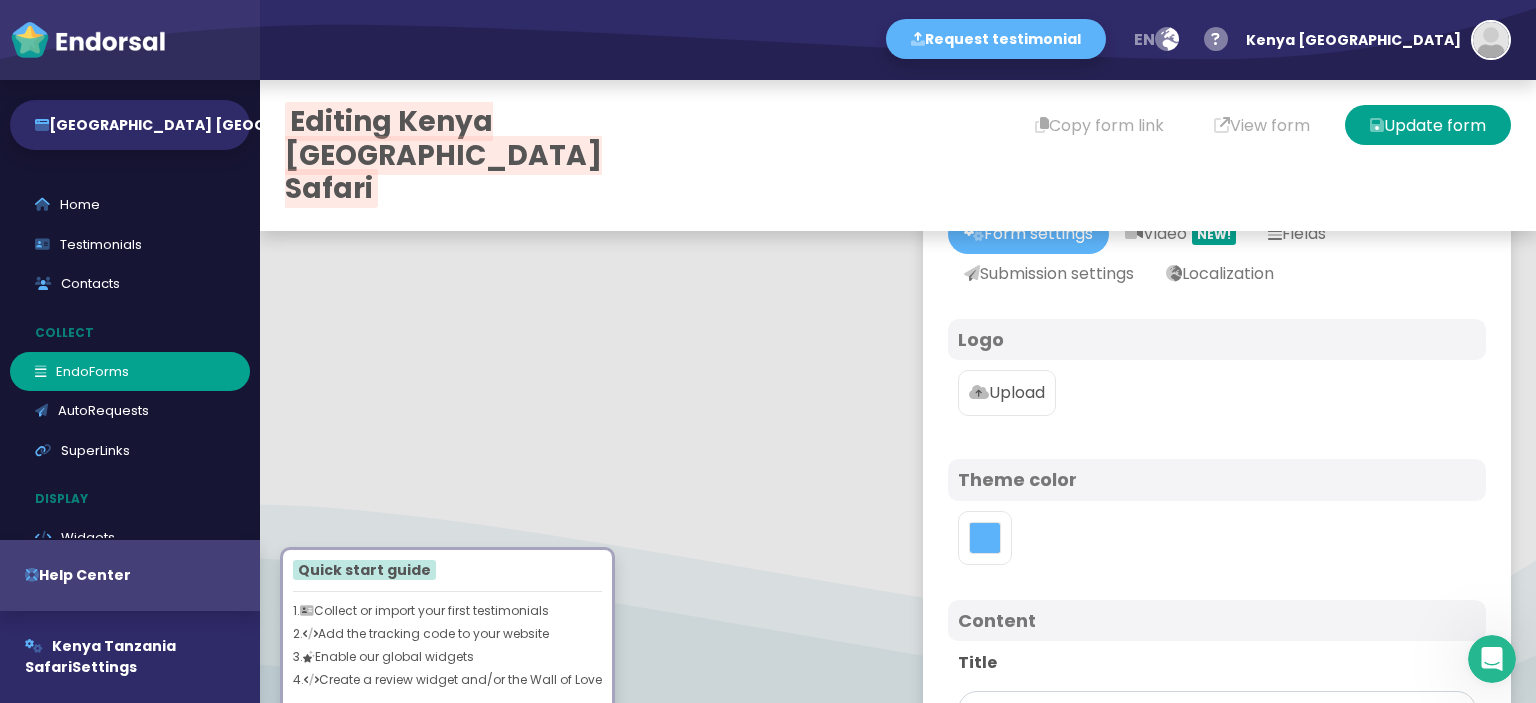 scroll, scrollTop: 203, scrollLeft: 0, axis: vertical 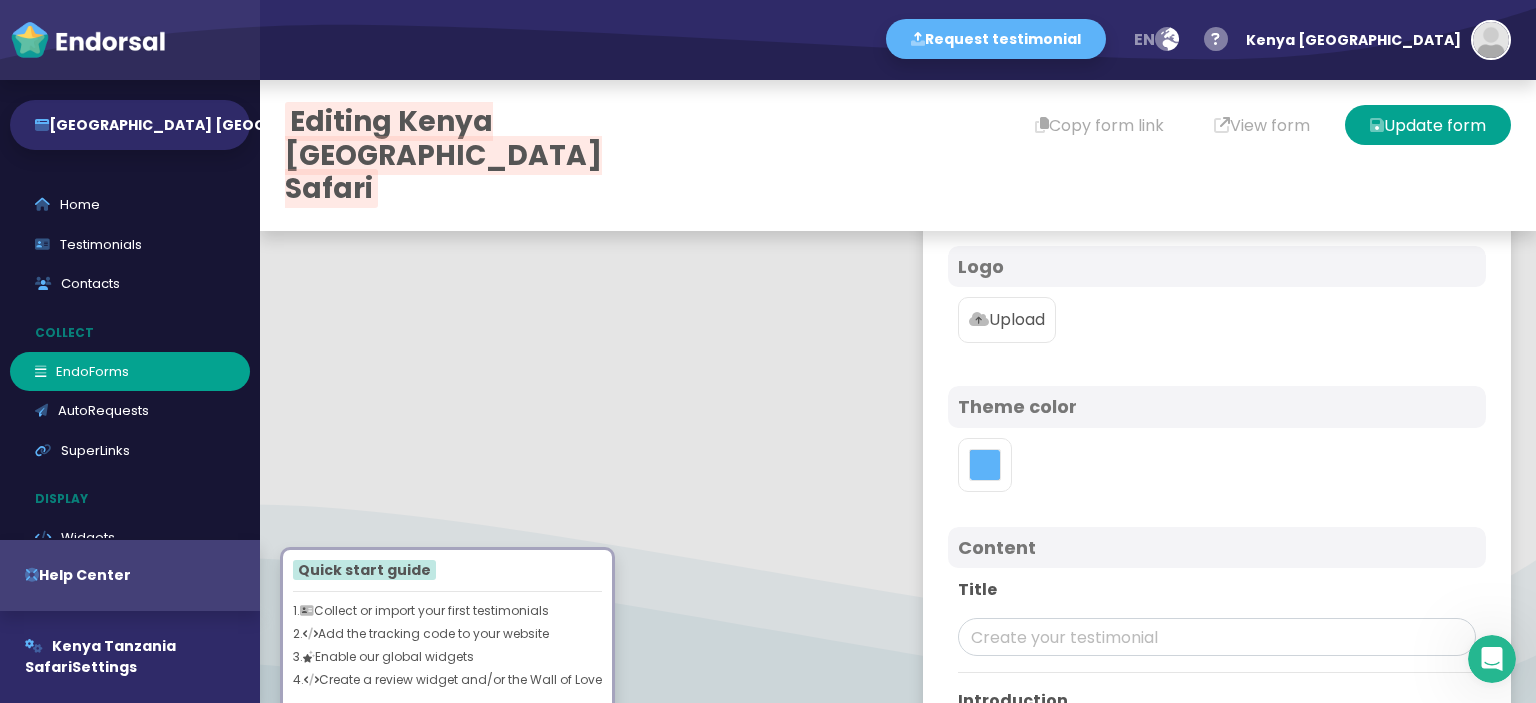 click at bounding box center (979, 319) 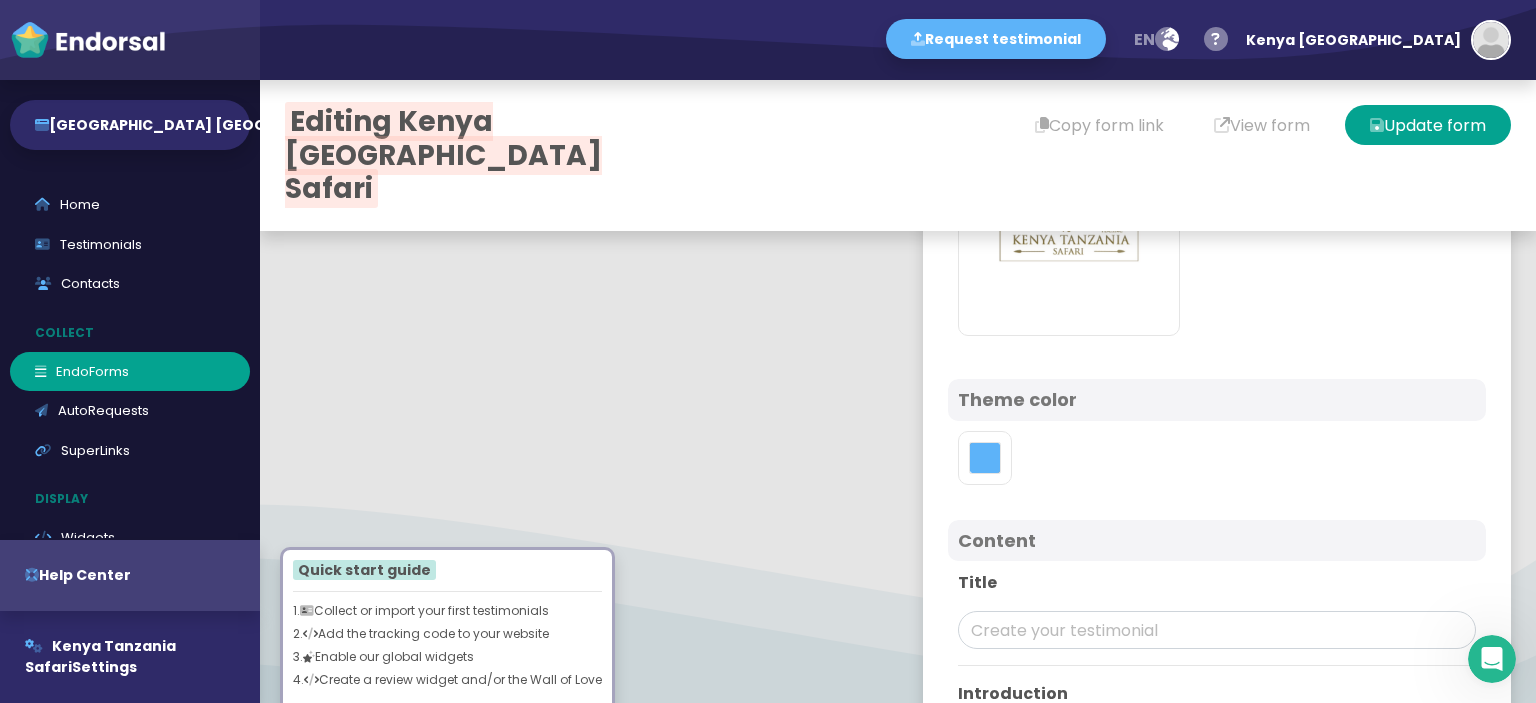 scroll, scrollTop: 403, scrollLeft: 0, axis: vertical 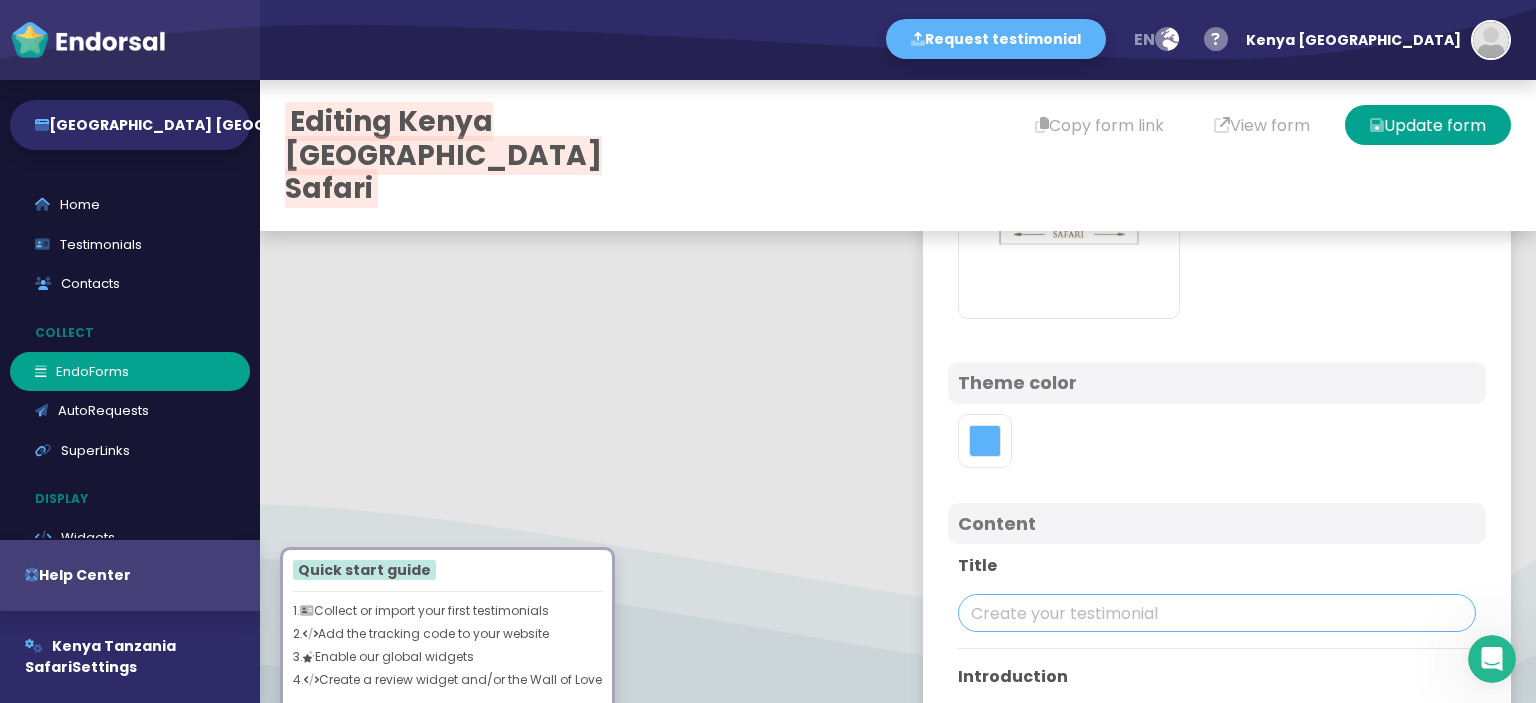 click at bounding box center [1217, 613] 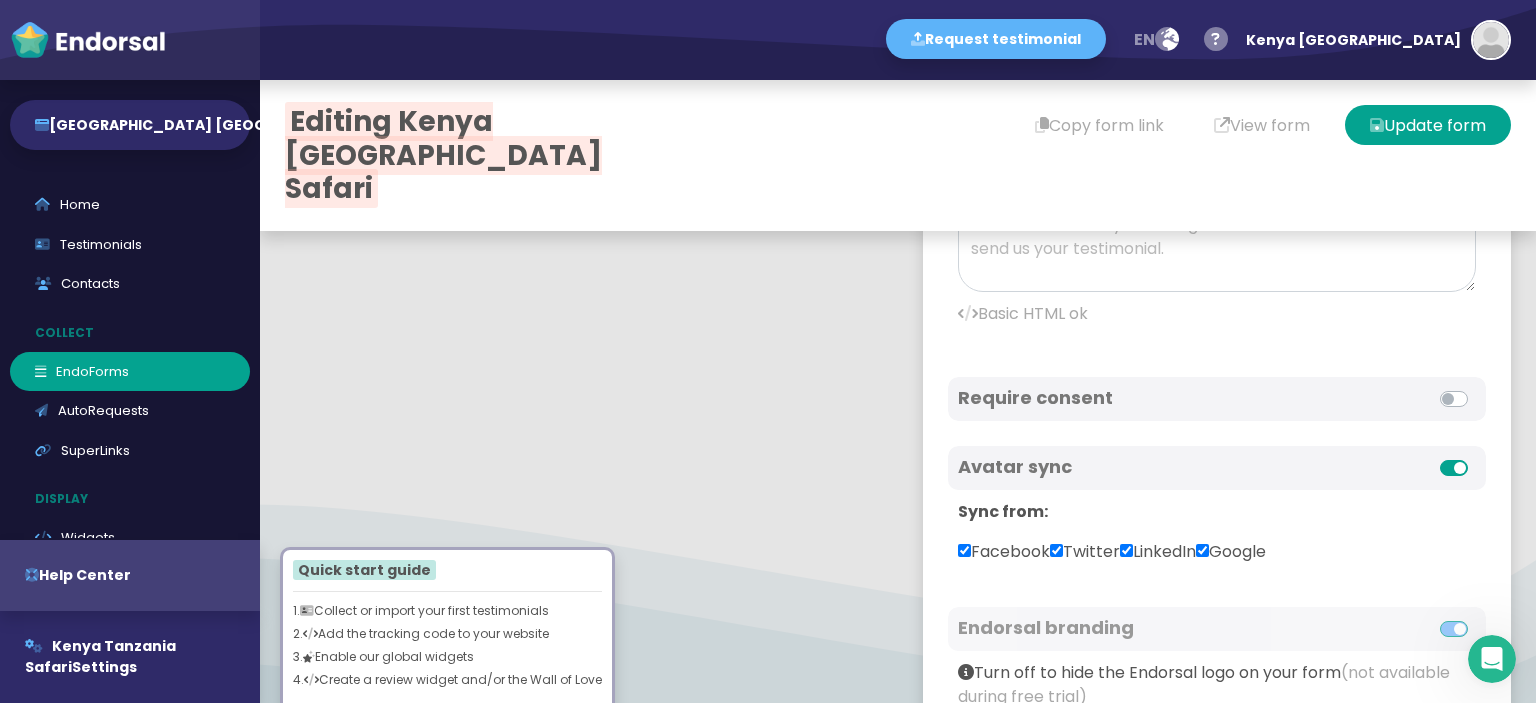 scroll, scrollTop: 903, scrollLeft: 0, axis: vertical 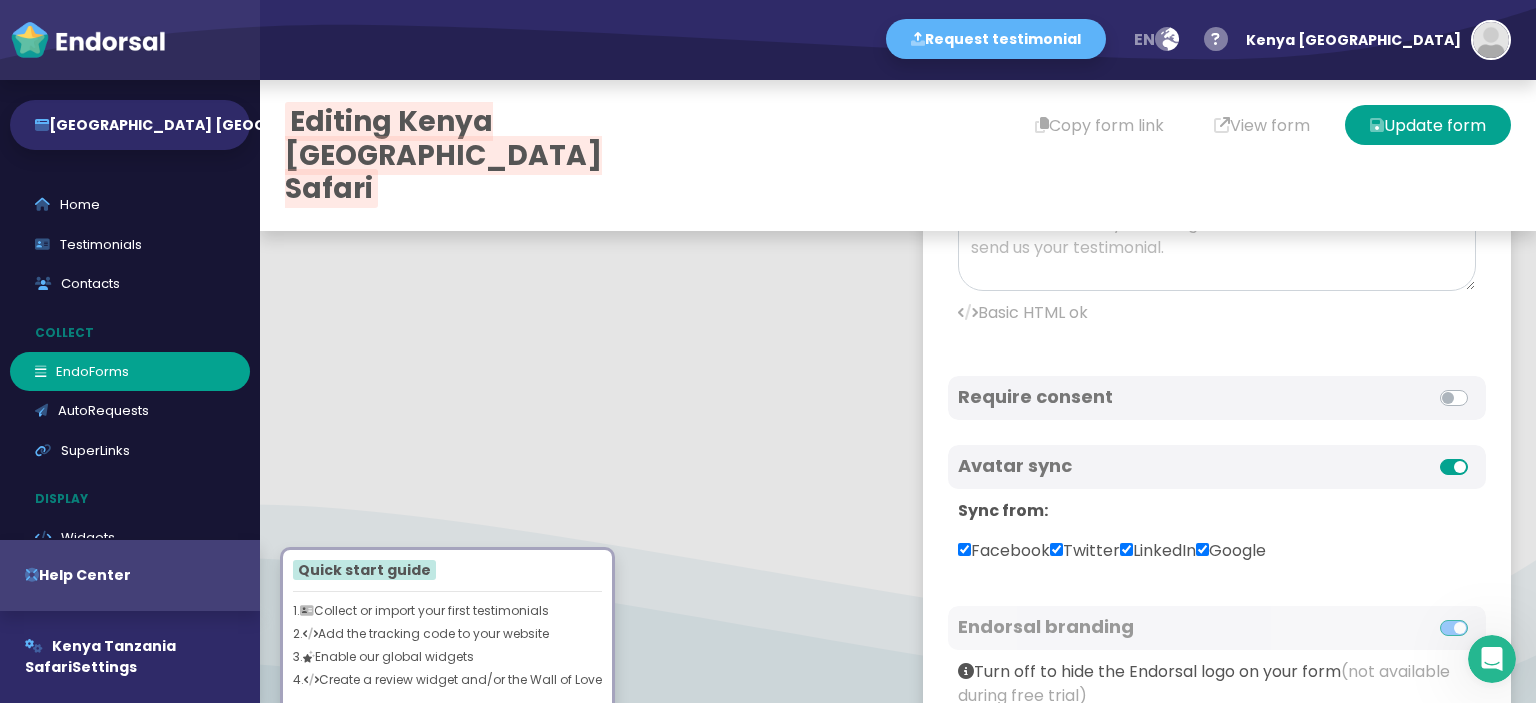type on "Kenya Tanzania Safari" 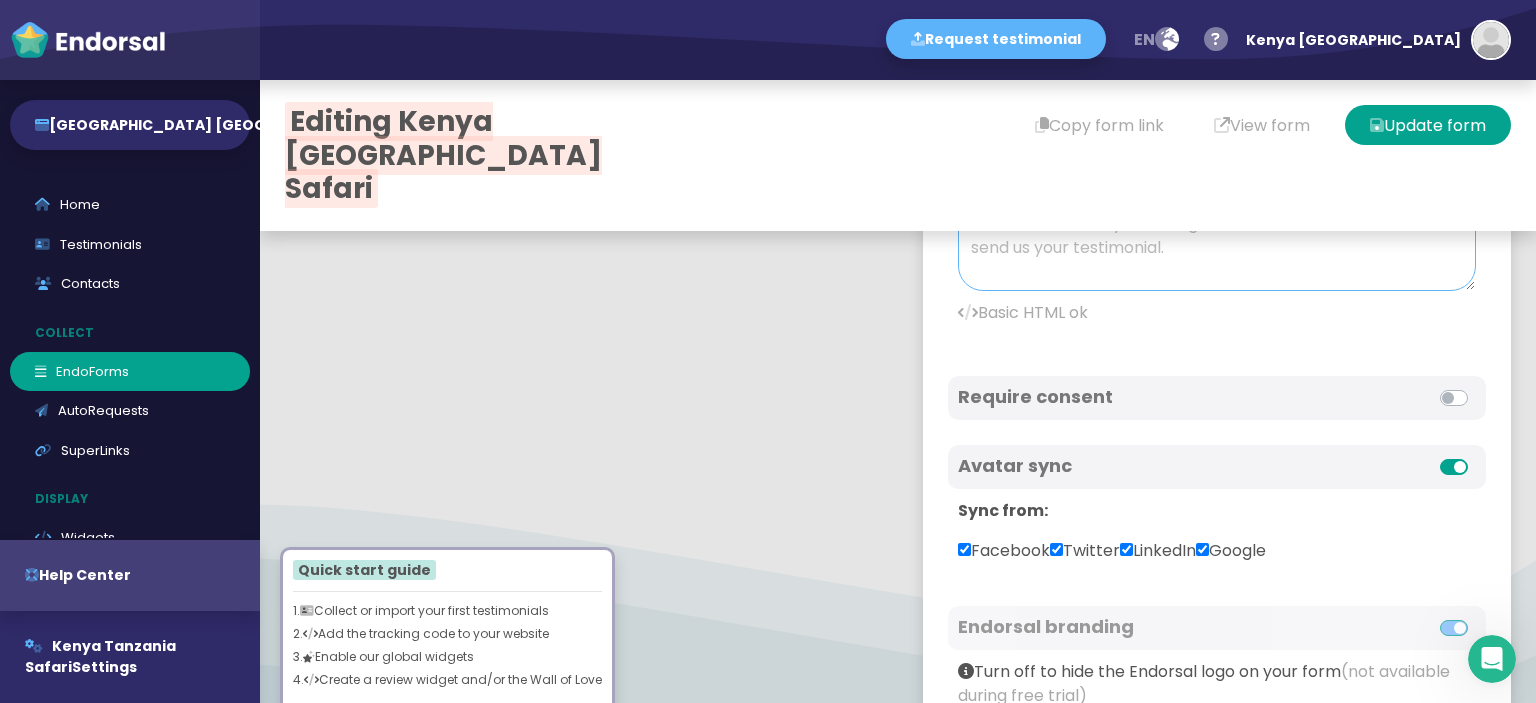click at bounding box center (1217, 248) 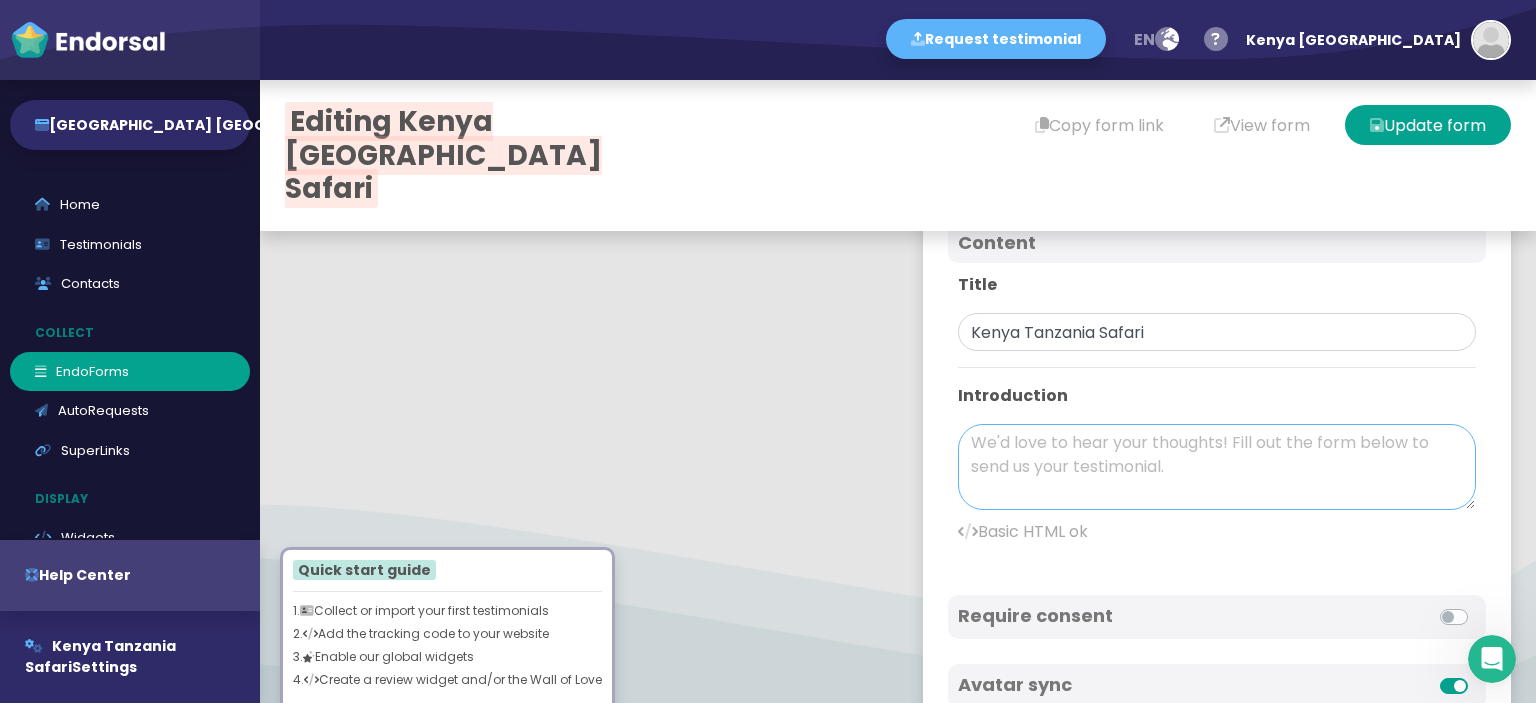 scroll, scrollTop: 723, scrollLeft: 0, axis: vertical 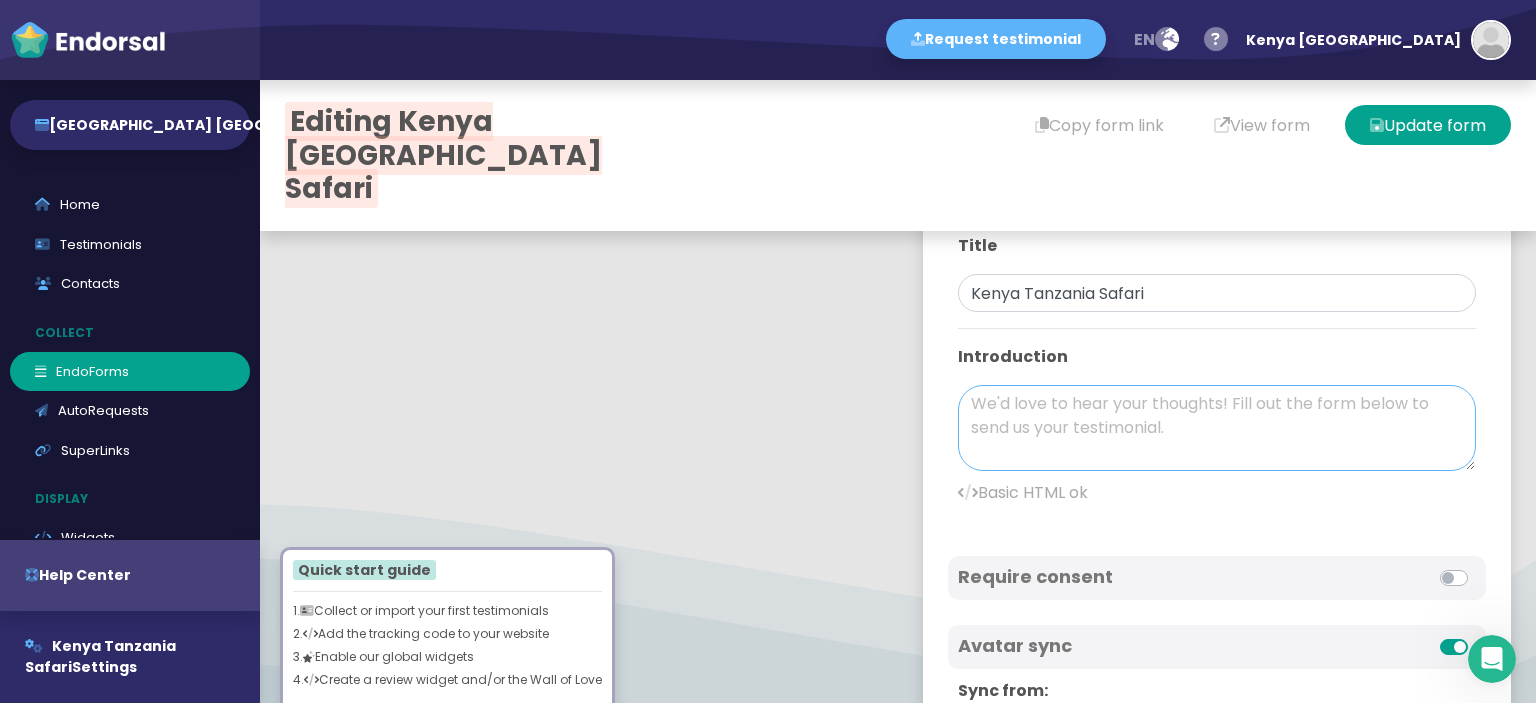 paste on "Kenya Tanzania Safari stands out as one of the leading Kenya Safari Tour Operators, offering tailored safari experiences that showcase the best of Kenya’s iconic landscapes and wildlife. From the thrilling game drives in Maasai Mara to the breathtaking vistas of the Ngorongoro Crater, every journey is designed to create unforgettable memories. As expert Kenya Safari Tour Operators, they craft personalized itineraries that include luxurious accommodations, knowledgeable guides, and unique cultural encounters, ensuring a seamless and enriching experience in East Africa. Whether you're seeking adventure, relaxation, or a blend of both, Kenya Tanzania Safari guarantees a safari experience like no other." 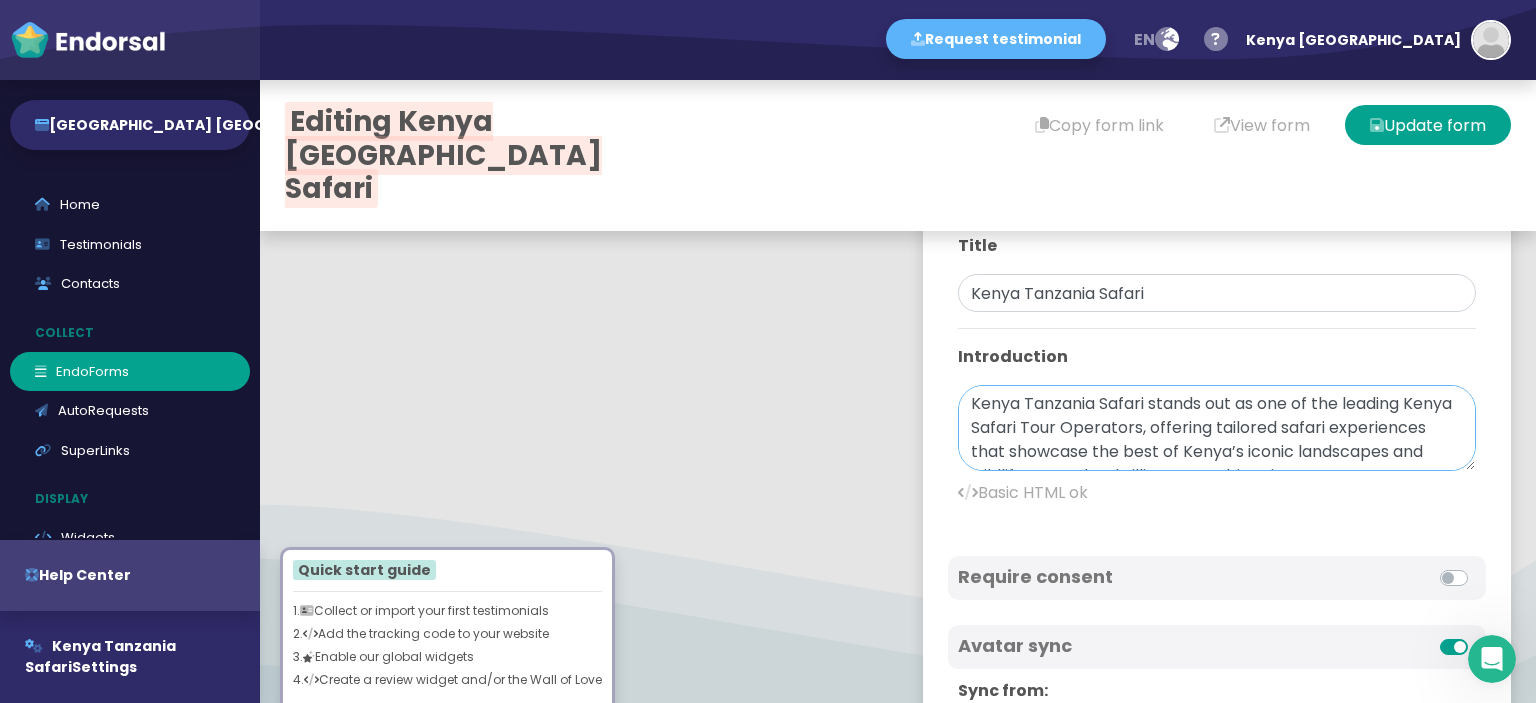 scroll, scrollTop: 257, scrollLeft: 0, axis: vertical 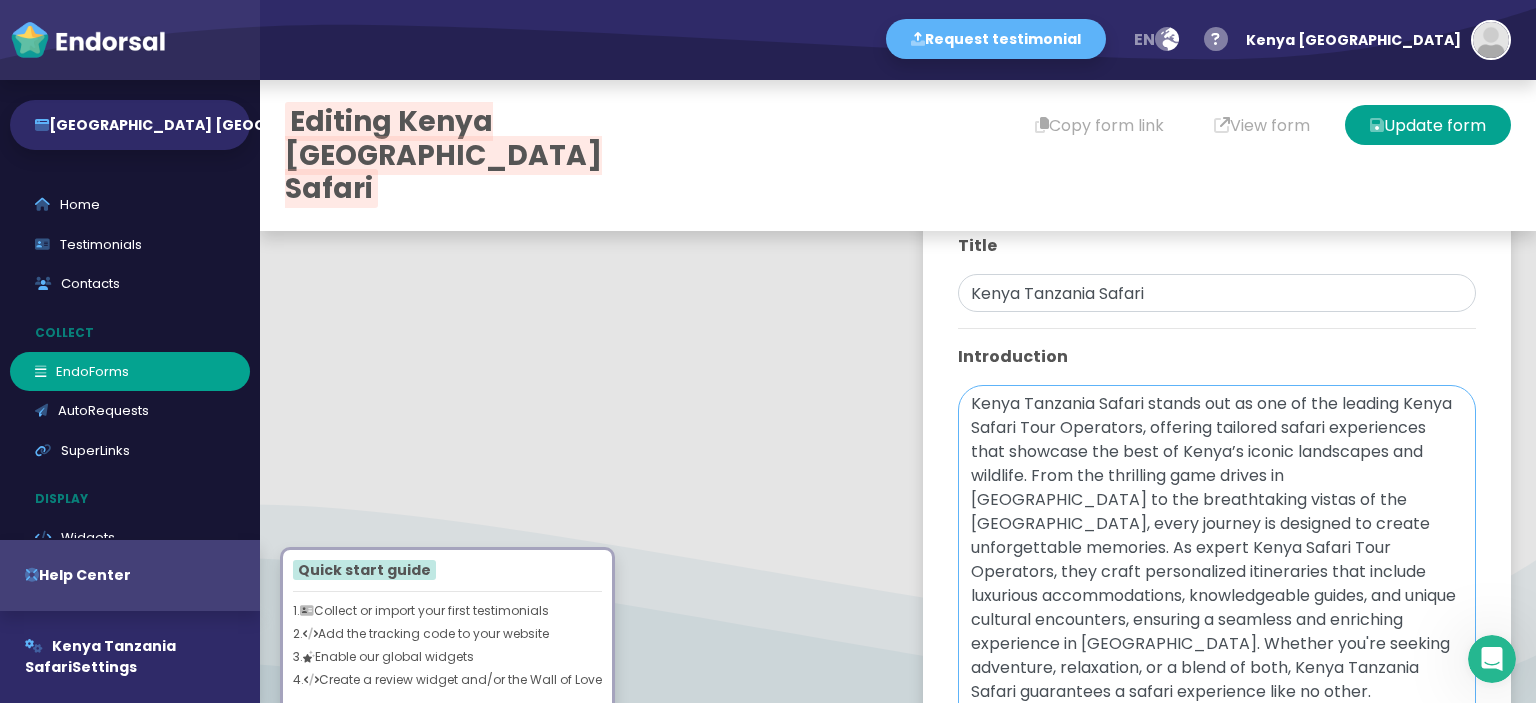 drag, startPoint x: 1441, startPoint y: 463, endPoint x: 1460, endPoint y: 742, distance: 279.6462 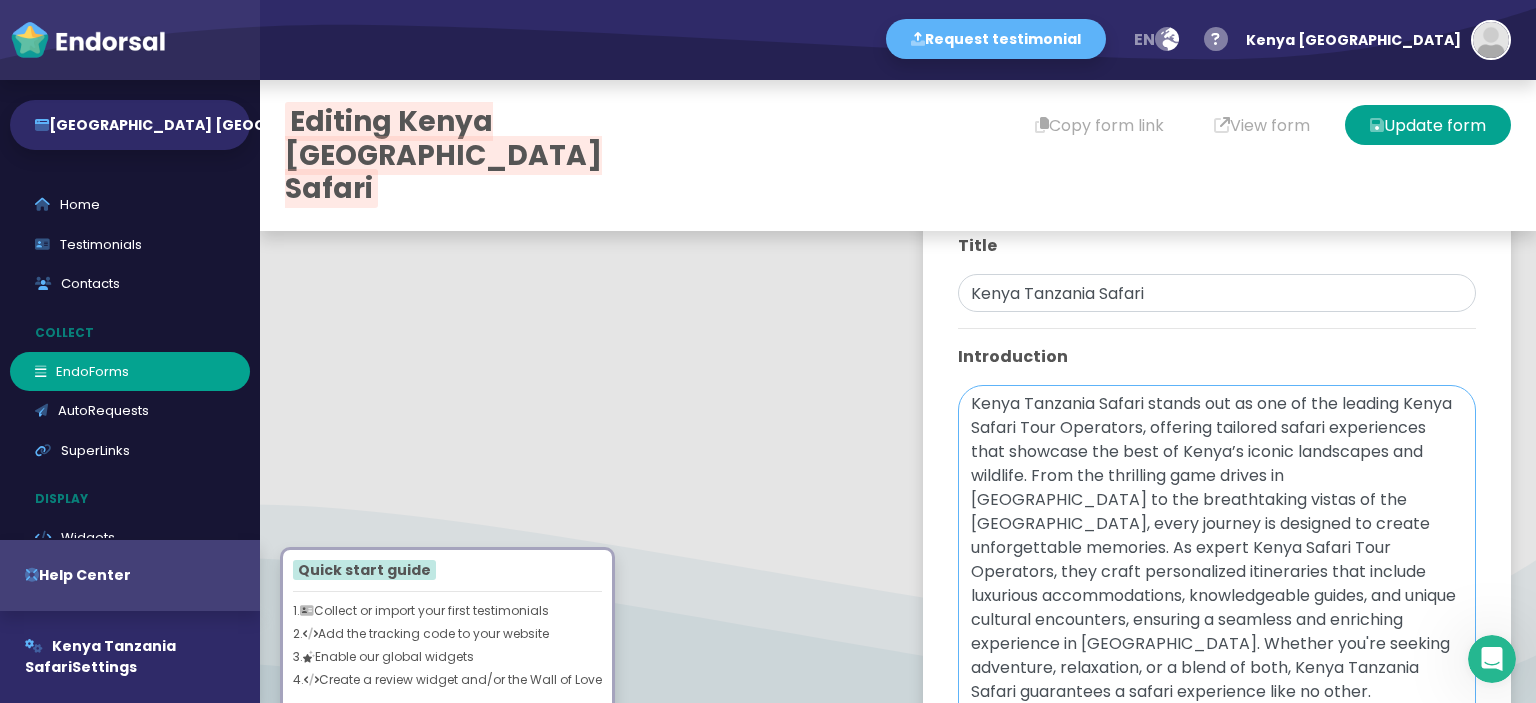 click on "Request testimonial  en   Language English French German Spanish Italian Norwegian   Help center   Send feedback / report issue Kenya Tanzania YOUR PLAN: Professional  TRIAL ends in 14 days   Account usage     (2nd Jul   2nd Aug)    CONTACTS    VISITORS    PROPERTIES    VIDEOS    VIDEO MINUTES    EMAIL    SMS    Account details   Your plan   API  Webhooks   Company   Team Members   White Label   Sign out wave_1 Ahoy there!  Endorsal is best viewed on a bigger screen, preferably on desktop.  ×    Kenya Tanzania Safar...    Kenya Tanzania Safari   New property   Manage properties  Home   Testimonials   Contacts  Collect  EndoForms   AutoRequests   SuperLinks  Display  Widgets  .review-hq-icon-1{opacity:0.5;}  ReviewHQ   FOMO Popups   Wall of Love  Share  Review Marketing  More  Integrations     Help Center      Kenya Tanzania Safari  Settings  Editing Kenya Tanzania Safari    Copy form link    View form    Update form    Set up your EndoForm   Update form   Video" at bounding box center [768, 0] 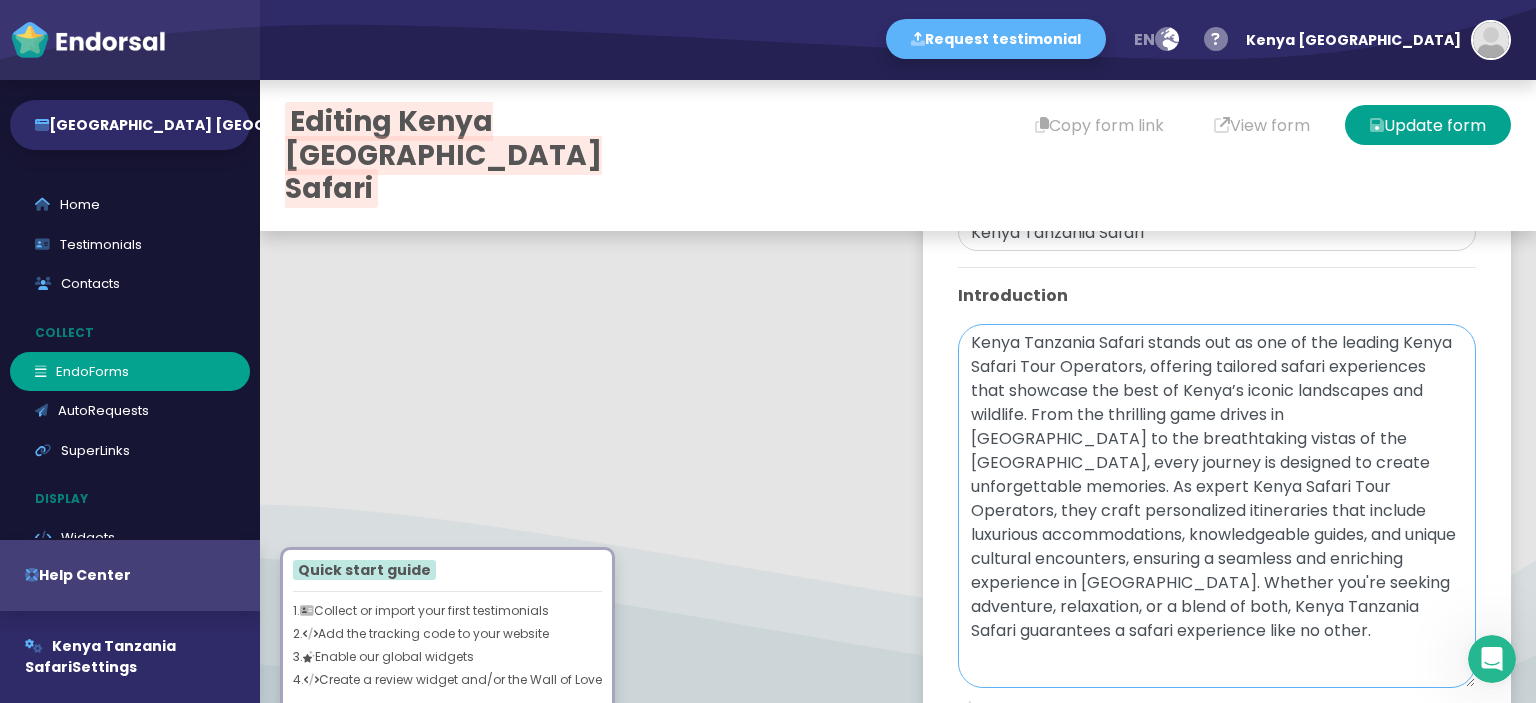 scroll, scrollTop: 829, scrollLeft: 0, axis: vertical 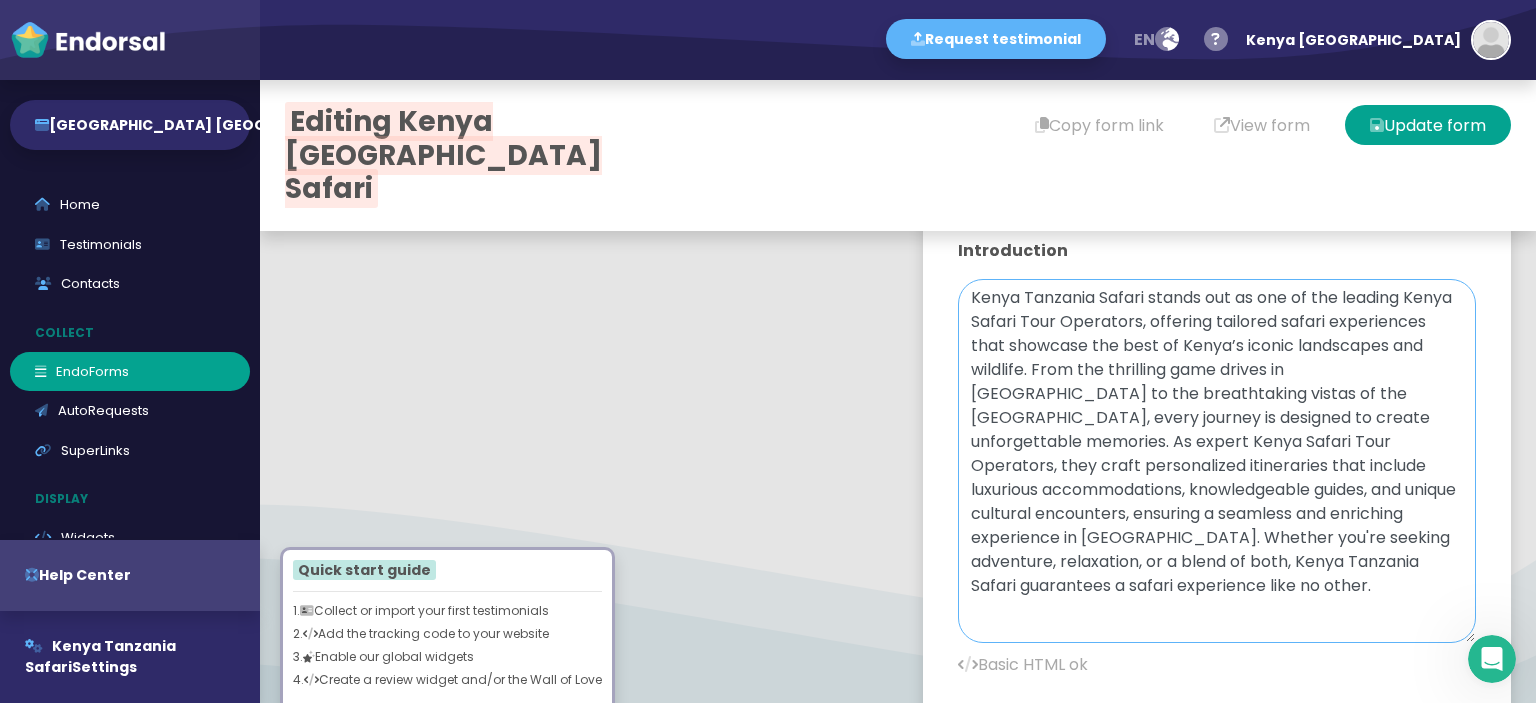 drag, startPoint x: 957, startPoint y: 320, endPoint x: 1176, endPoint y: 324, distance: 219.03653 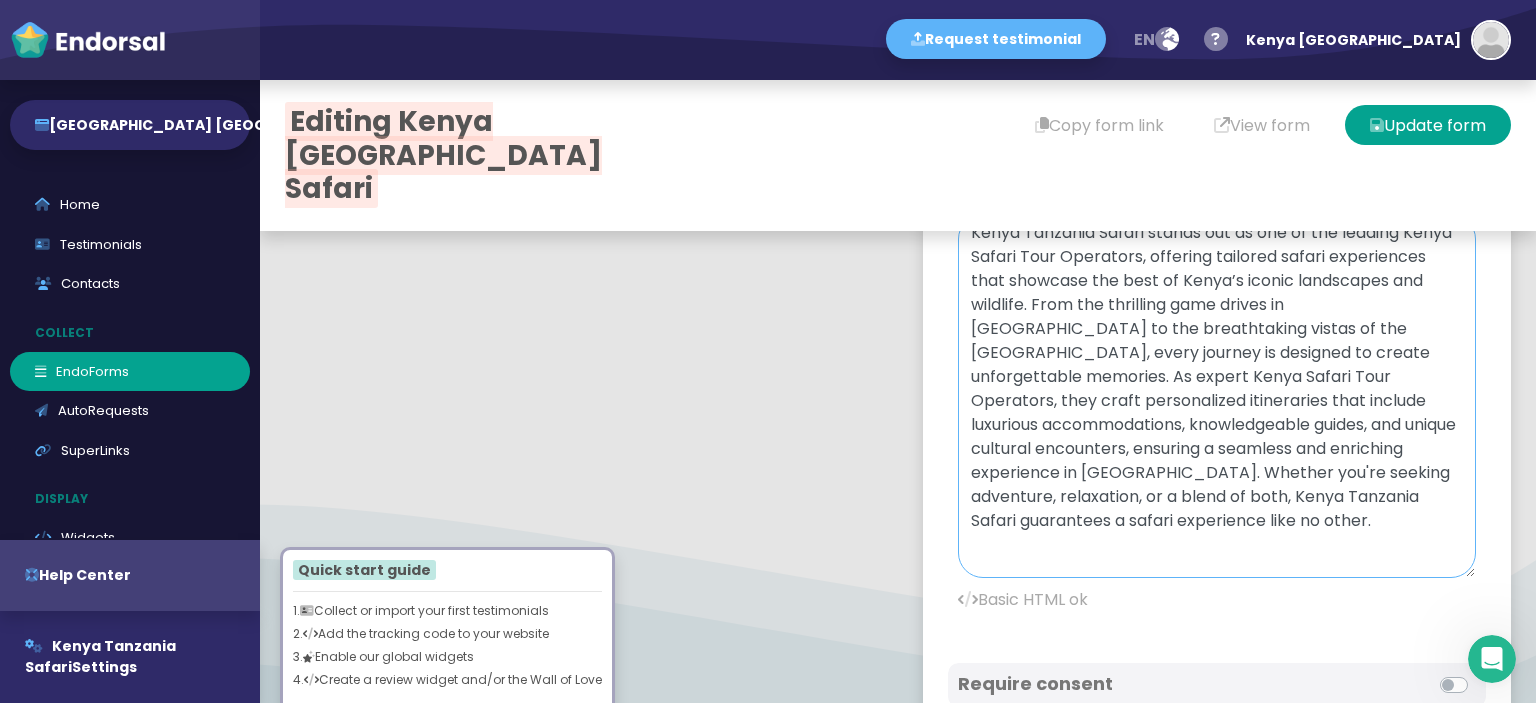 scroll, scrollTop: 929, scrollLeft: 0, axis: vertical 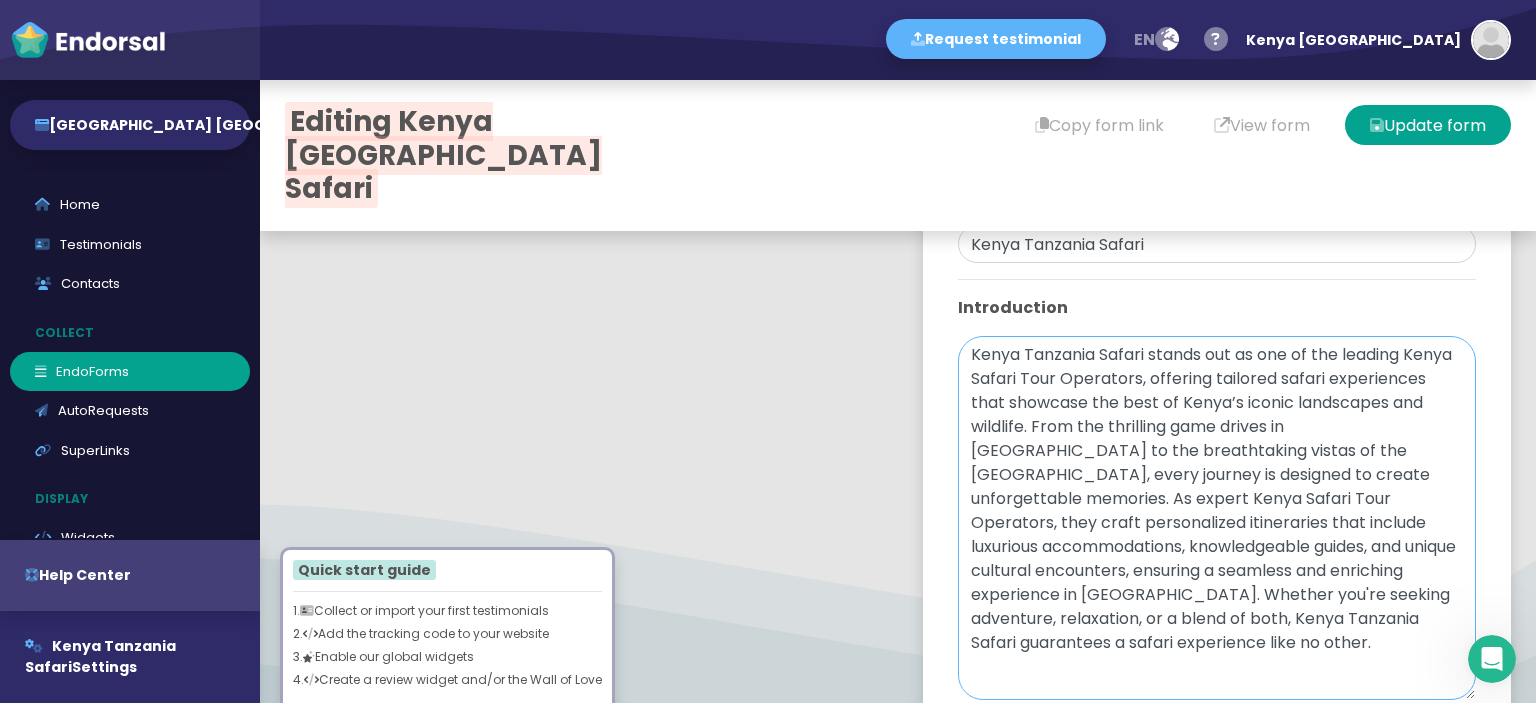 click on "Kenya Tanzania Safari stands out as one of the leading Kenya Safari Tour Operators, offering tailored safari experiences that showcase the best of Kenya’s iconic landscapes and wildlife. From the thrilling game drives in Maasai Mara to the breathtaking vistas of the Ngorongoro Crater, every journey is designed to create unforgettable memories. As expert Kenya Safari Tour Operators, they craft personalized itineraries that include luxurious accommodations, knowledgeable guides, and unique cultural encounters, ensuring a seamless and enriching experience in East Africa. Whether you're seeking adventure, relaxation, or a blend of both, Kenya Tanzania Safari guarantees a safari experience like no other." at bounding box center [1217, 518] 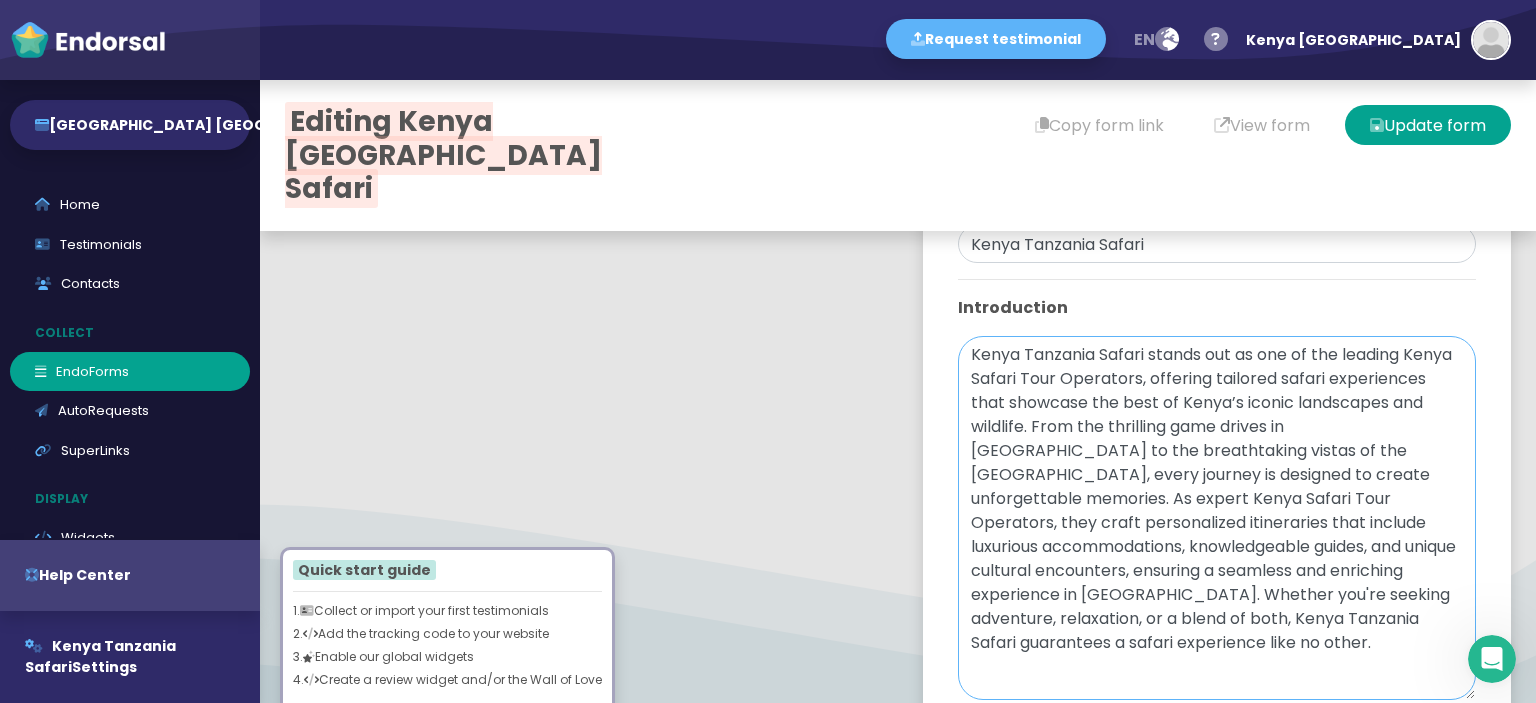 paste on "<a href=""><b>" 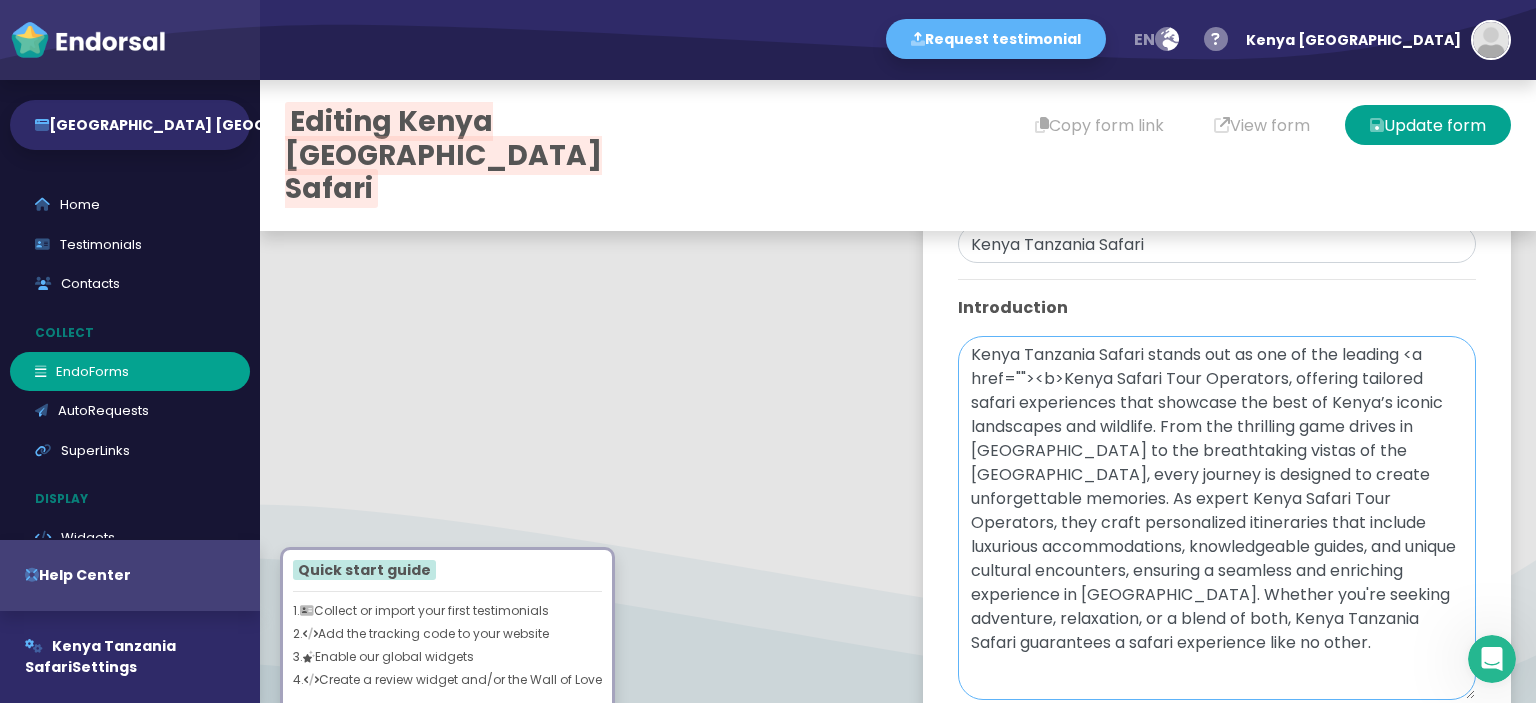 click on "Kenya Tanzania Safari stands out as one of the leading <a href=""><b>Kenya Safari Tour Operators, offering tailored safari experiences that showcase the best of Kenya’s iconic landscapes and wildlife. From the thrilling game drives in Maasai Mara to the breathtaking vistas of the Ngorongoro Crater, every journey is designed to create unforgettable memories. As expert Kenya Safari Tour Operators, they craft personalized itineraries that include luxurious accommodations, knowledgeable guides, and unique cultural encounters, ensuring a seamless and enriching experience in East Africa. Whether you're seeking adventure, relaxation, or a blend of both, Kenya Tanzania Safari guarantees a safari experience like no other." at bounding box center [1217, 518] 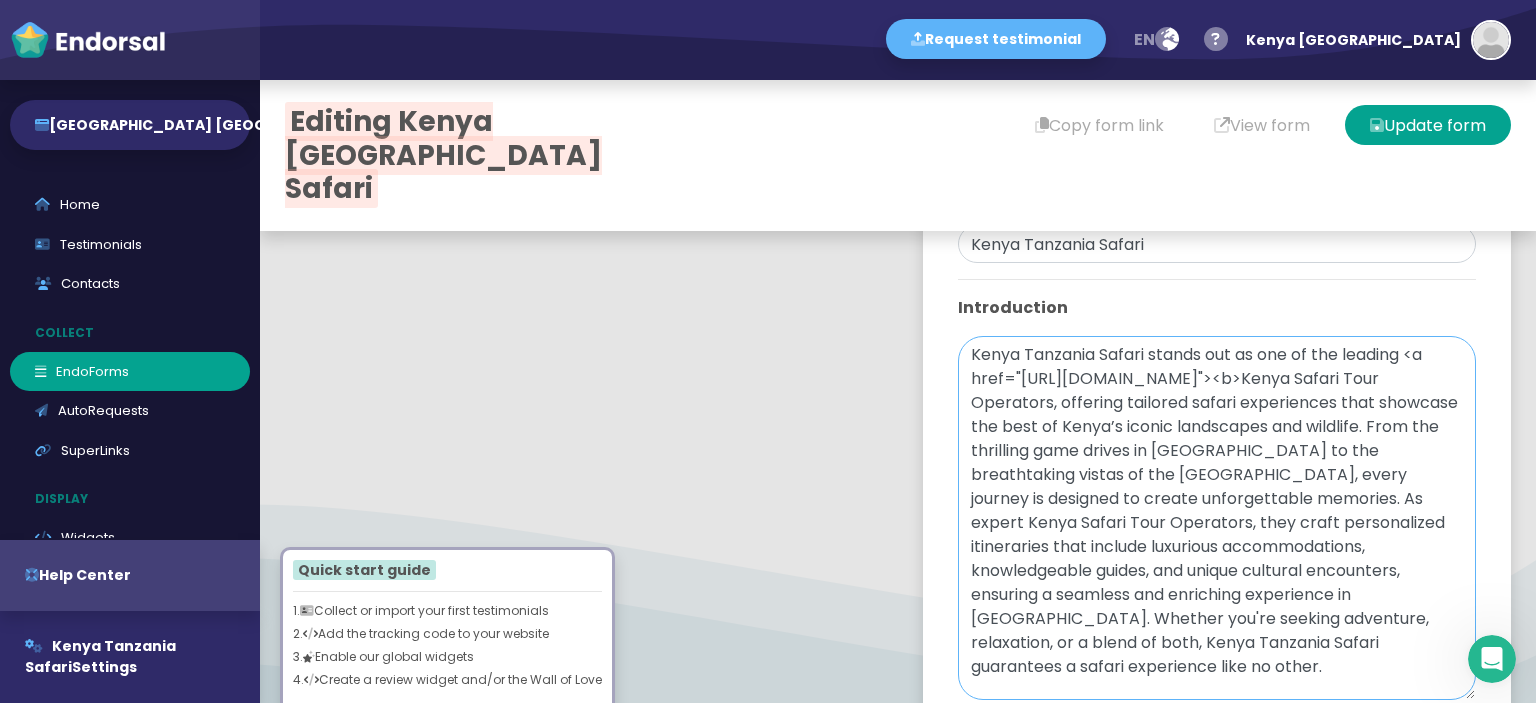 click on "Kenya Tanzania Safari stands out as one of the leading <a href="https://kenyatanzaniasafari.com/"><b>Kenya Safari Tour Operators, offering tailored safari experiences that showcase the best of Kenya’s iconic landscapes and wildlife. From the thrilling game drives in Maasai Mara to the breathtaking vistas of the Ngorongoro Crater, every journey is designed to create unforgettable memories. As expert Kenya Safari Tour Operators, they craft personalized itineraries that include luxurious accommodations, knowledgeable guides, and unique cultural encounters, ensuring a seamless and enriching experience in East Africa. Whether you're seeking adventure, relaxation, or a blend of both, Kenya Tanzania Safari guarantees a safari experience like no other." at bounding box center [1217, 518] 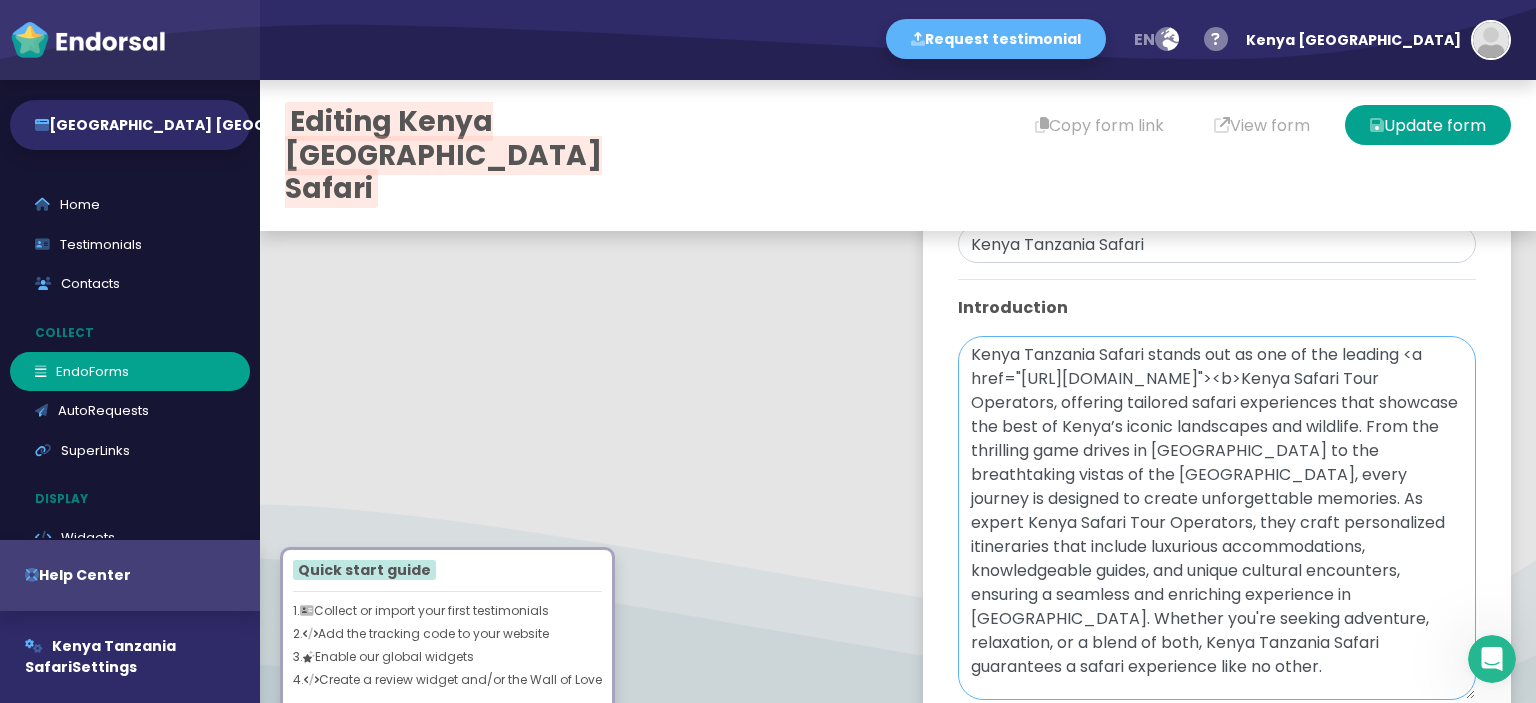 paste on "</b></a>" 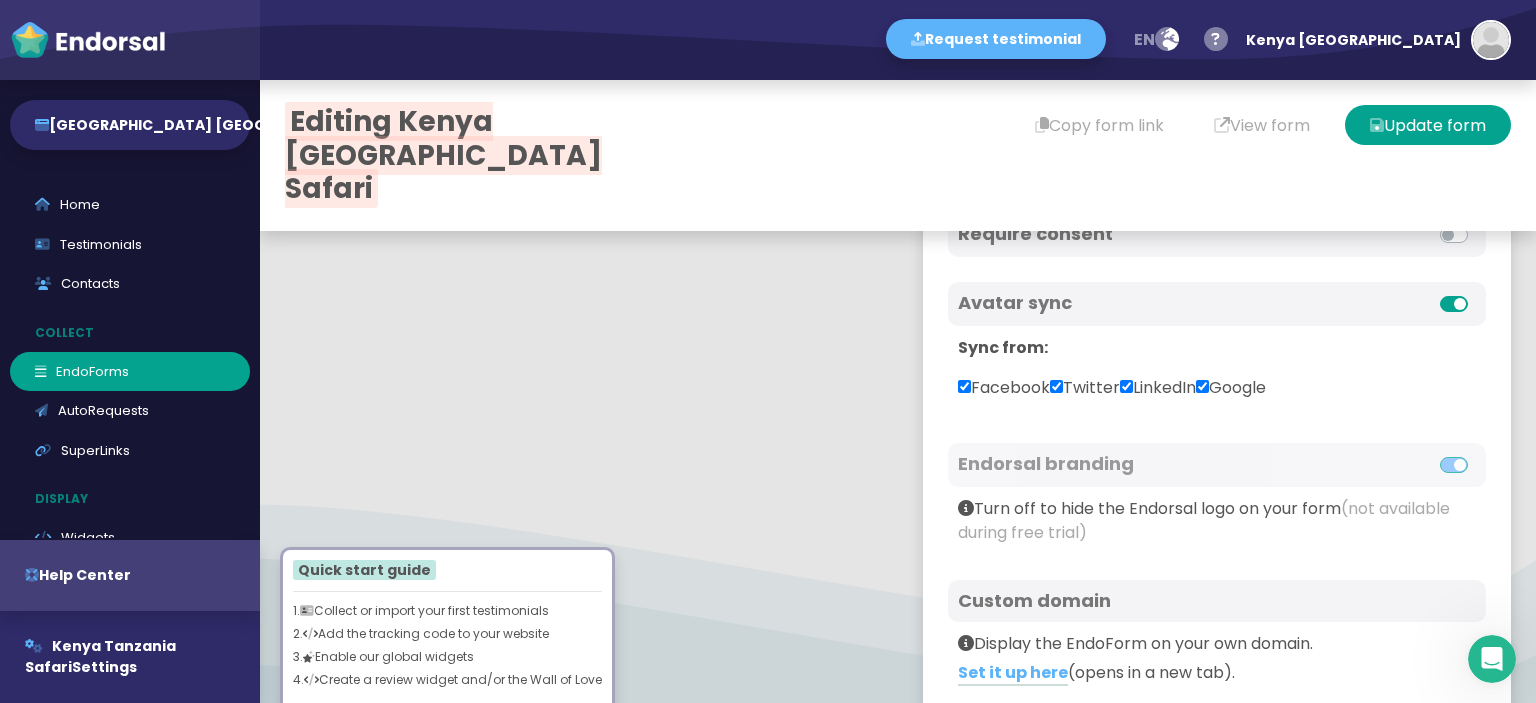 scroll, scrollTop: 1345, scrollLeft: 0, axis: vertical 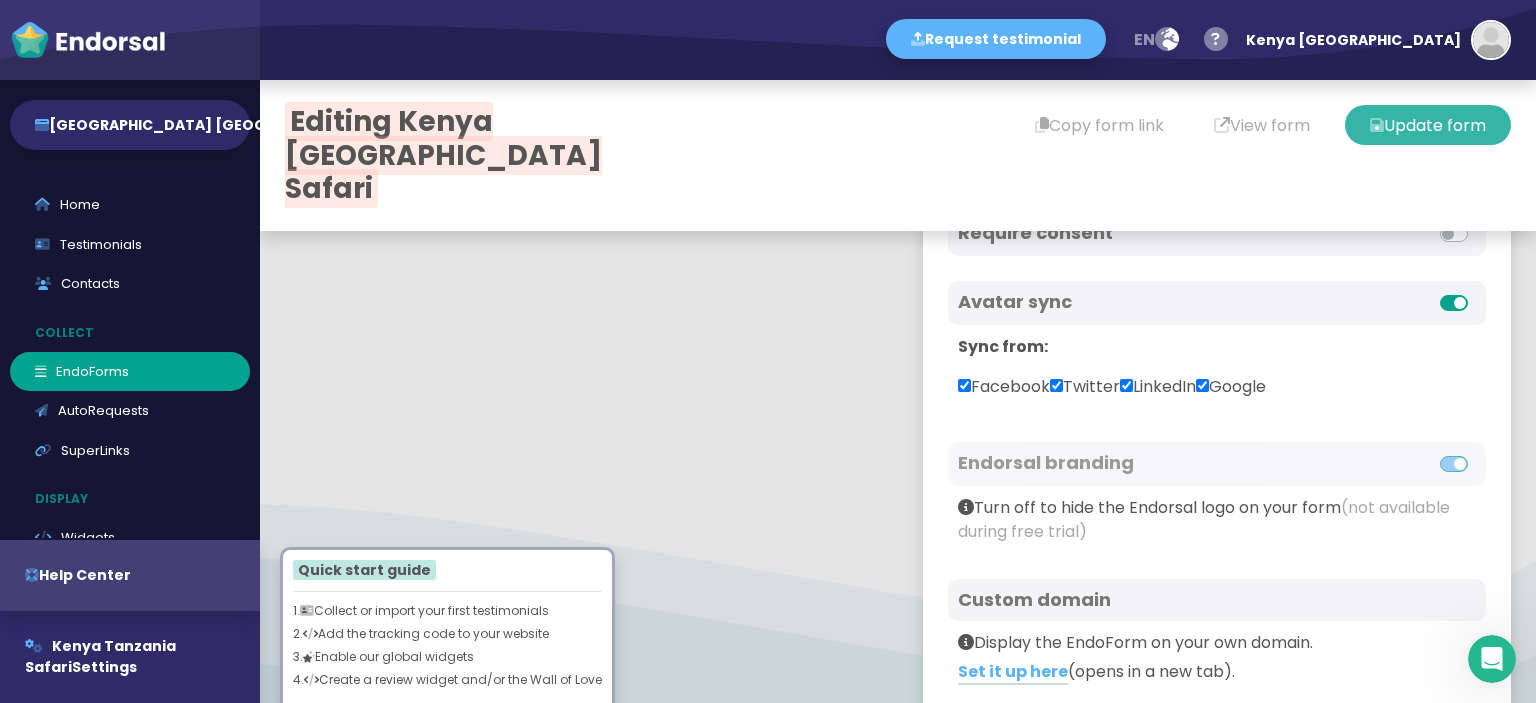 type on "Kenya Tanzania Safari stands out as one of the leading <a href="https://kenyatanzaniasafari.com/"><b>Kenya Safari Tour Operators</b></a>, offering tailored safari experiences that showcase the best of Kenya’s iconic landscapes and wildlife. From the thrilling game drives in Maasai Mara to the breathtaking vistas of the Ngorongoro Crater, every journey is designed to create unforgettable memories. As expert Kenya Safari Tour Operators, they craft personalized itineraries that include luxurious accommodations, knowledgeable guides, and unique cultural encounters, ensuring a seamless and enriching experience in East Africa. Whether you're seeking adventure, relaxation, or a blend of both, Kenya Tanzania Safari guarantees a safari experience like no other." 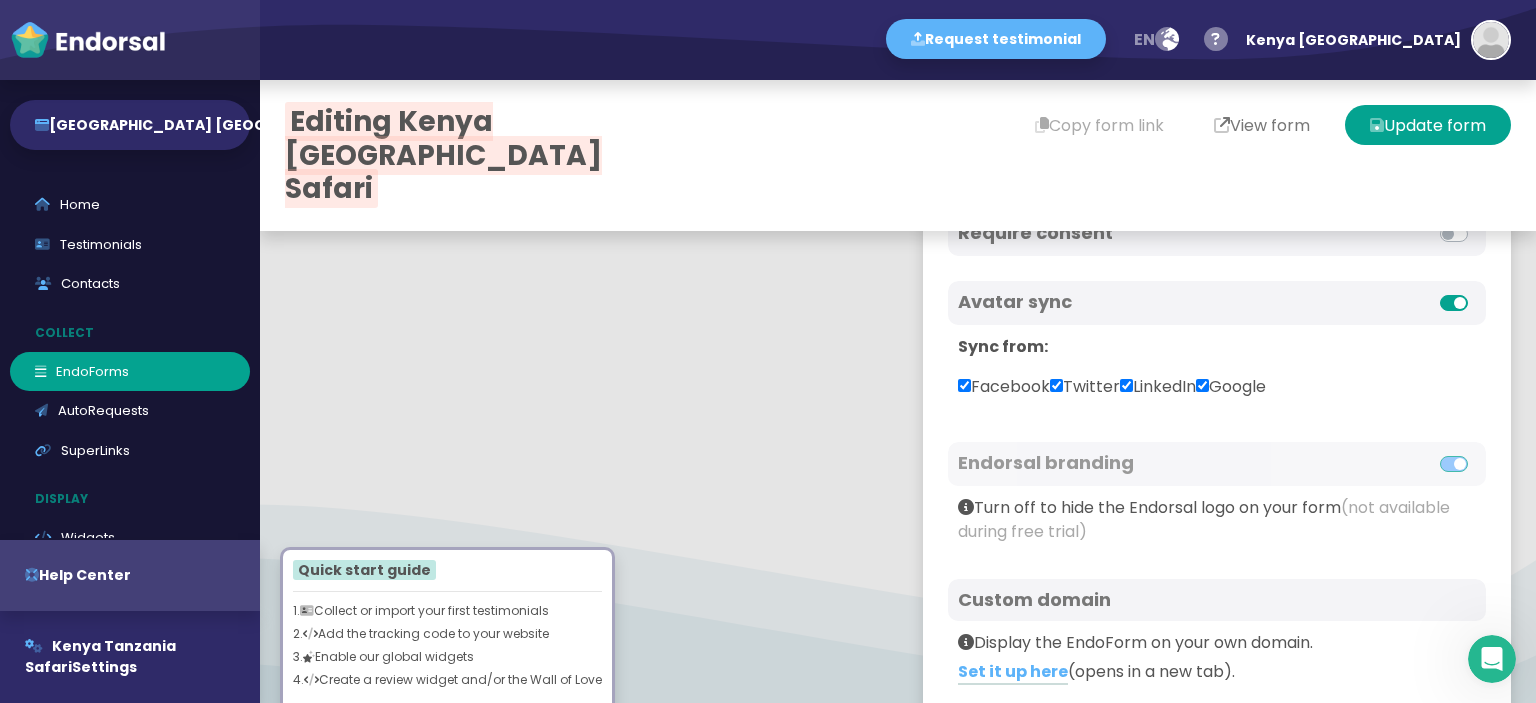 scroll, scrollTop: 1222, scrollLeft: 0, axis: vertical 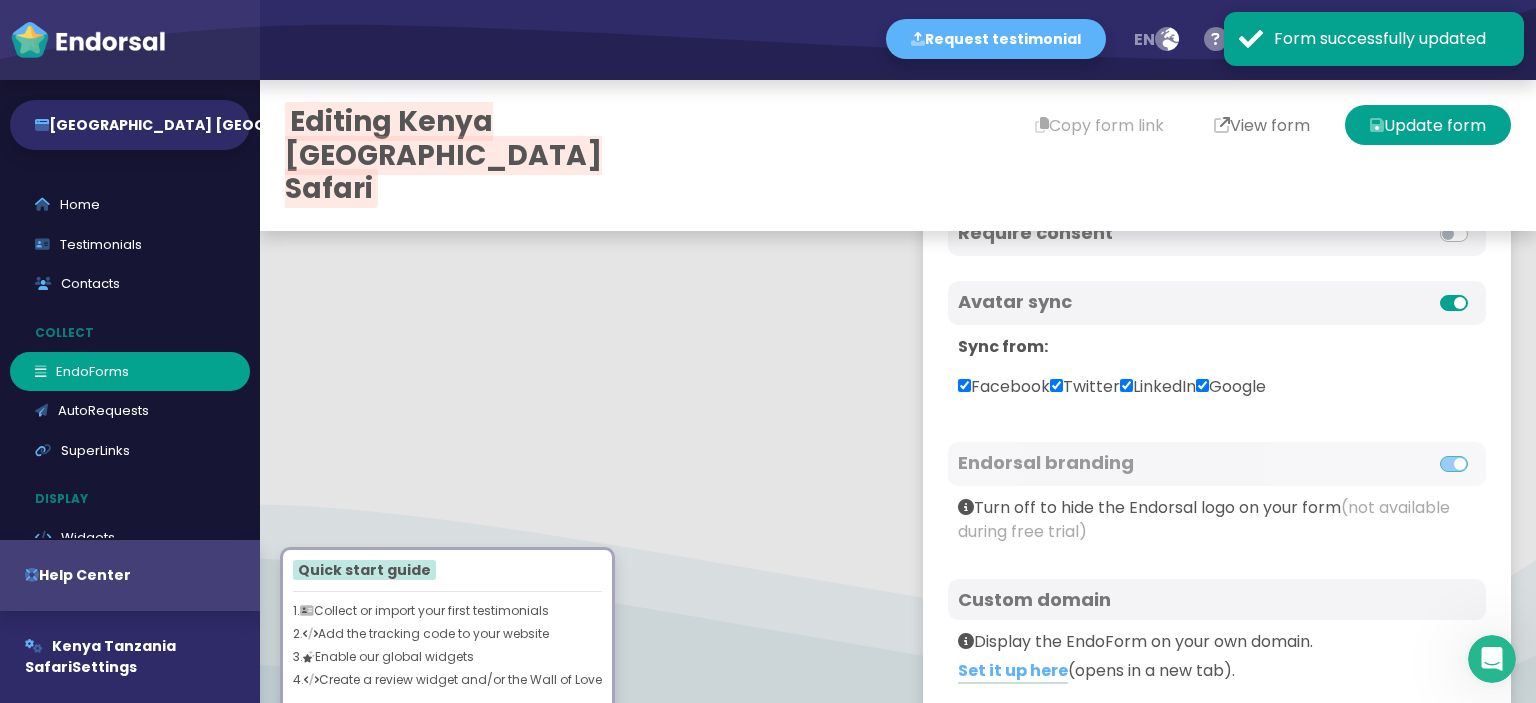 type 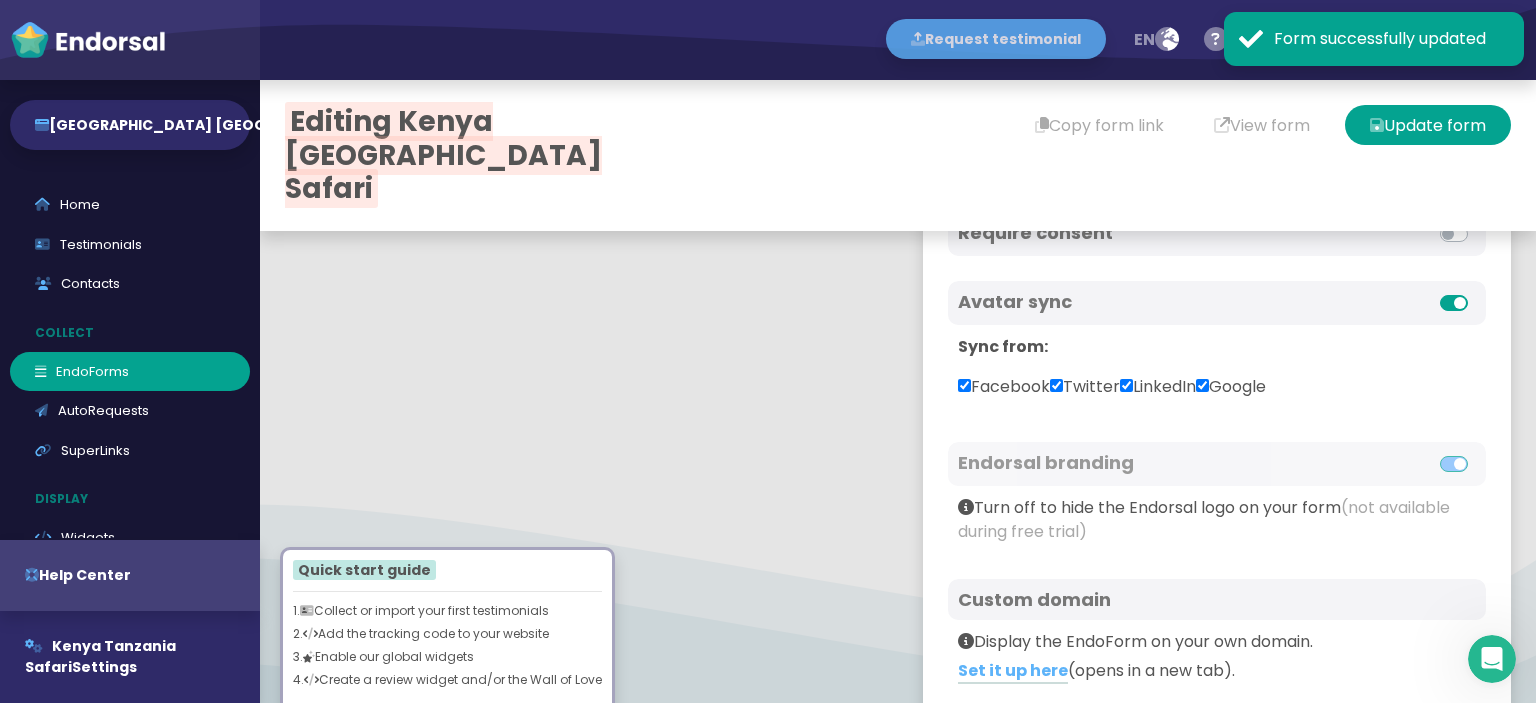 type 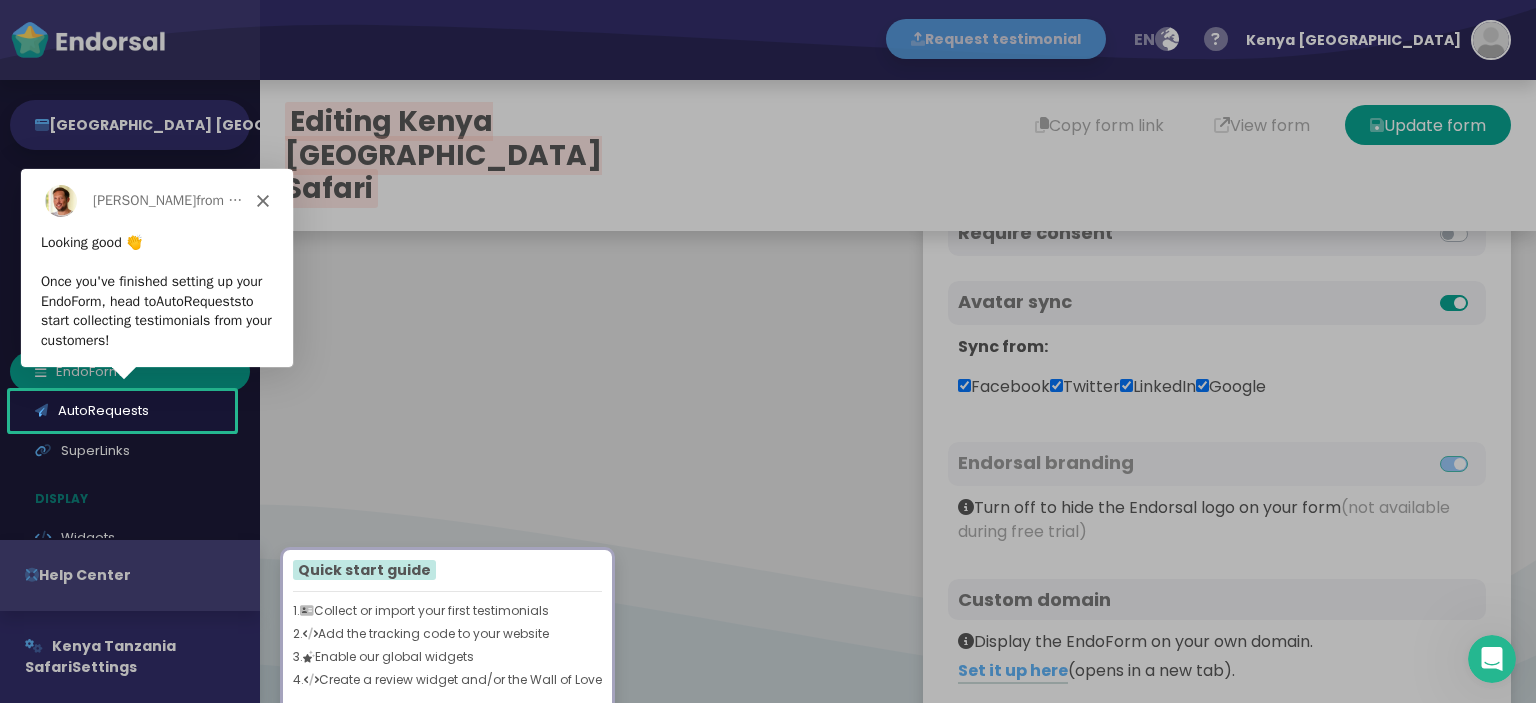 scroll, scrollTop: 0, scrollLeft: 0, axis: both 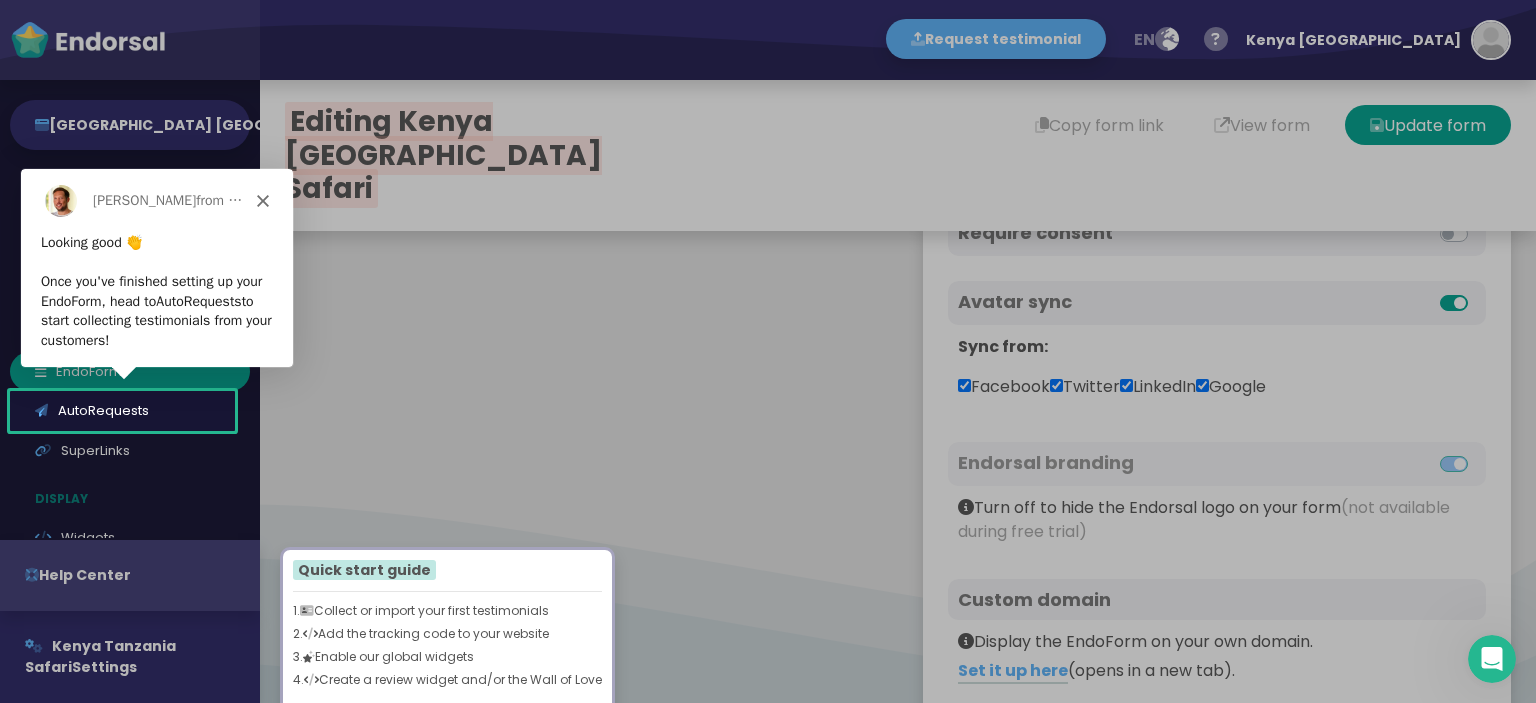 click at bounding box center [768, 351] 